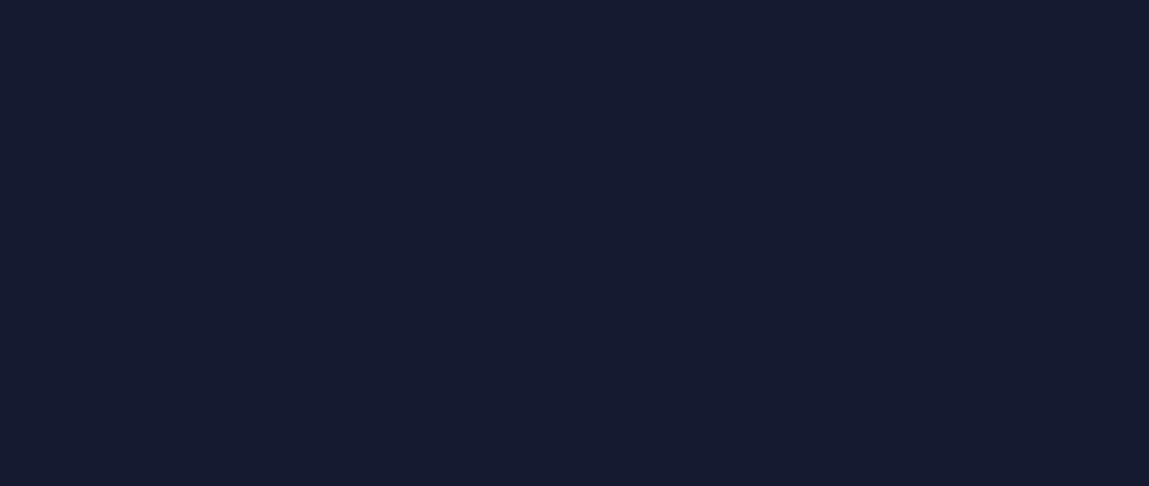 scroll, scrollTop: 0, scrollLeft: 0, axis: both 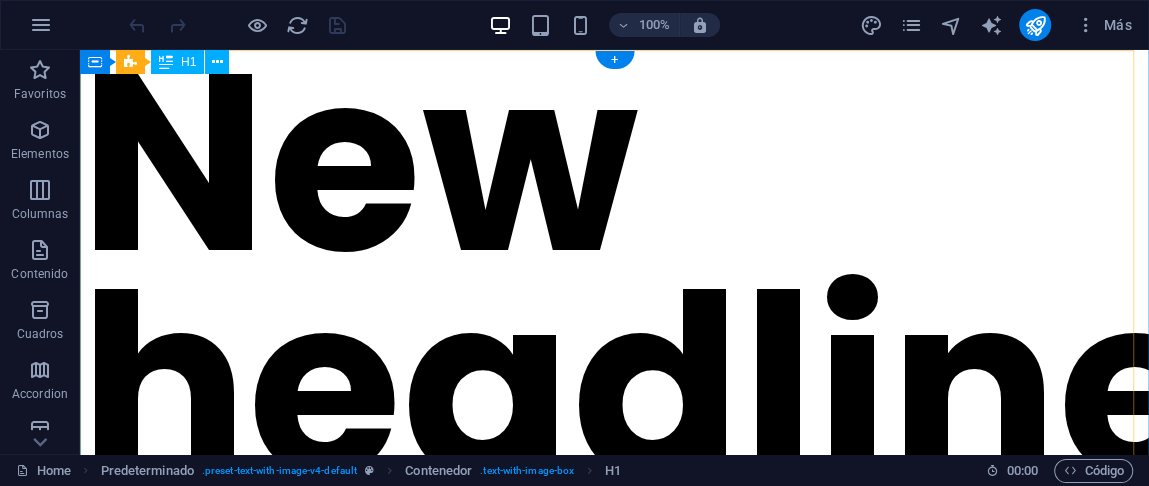 click on "New headline" at bounding box center (614, 275) 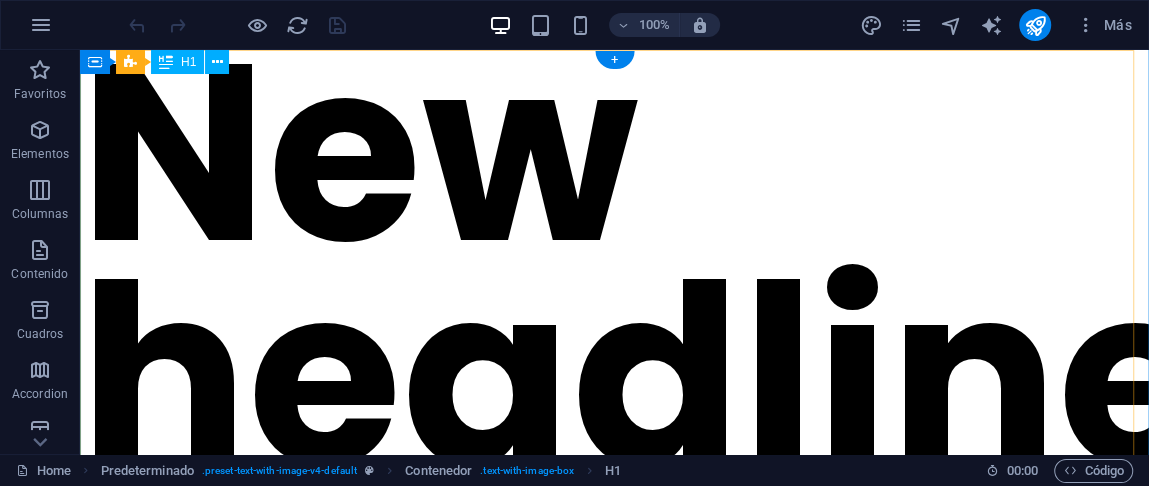 scroll, scrollTop: 15, scrollLeft: 0, axis: vertical 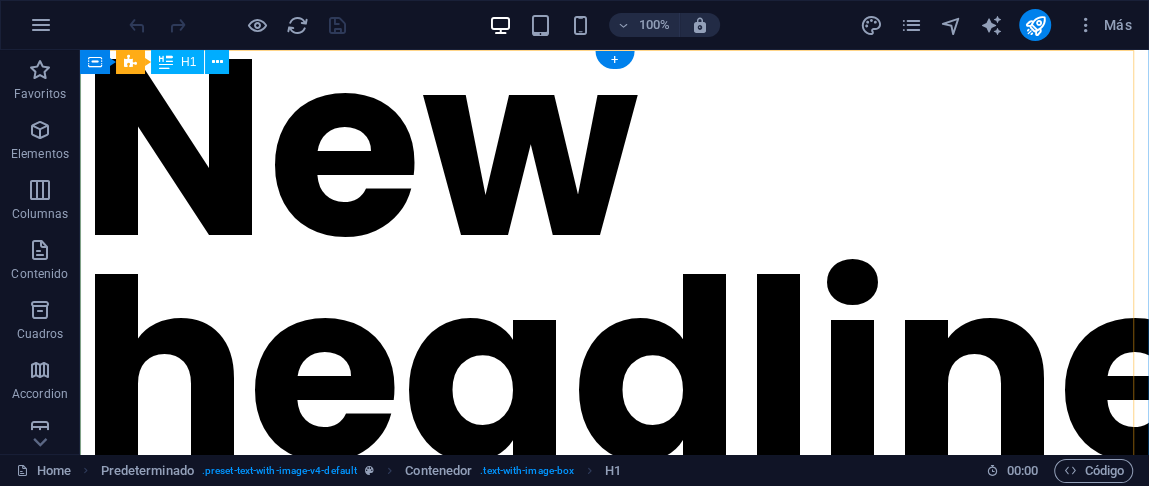 click on "New headline" at bounding box center [614, 260] 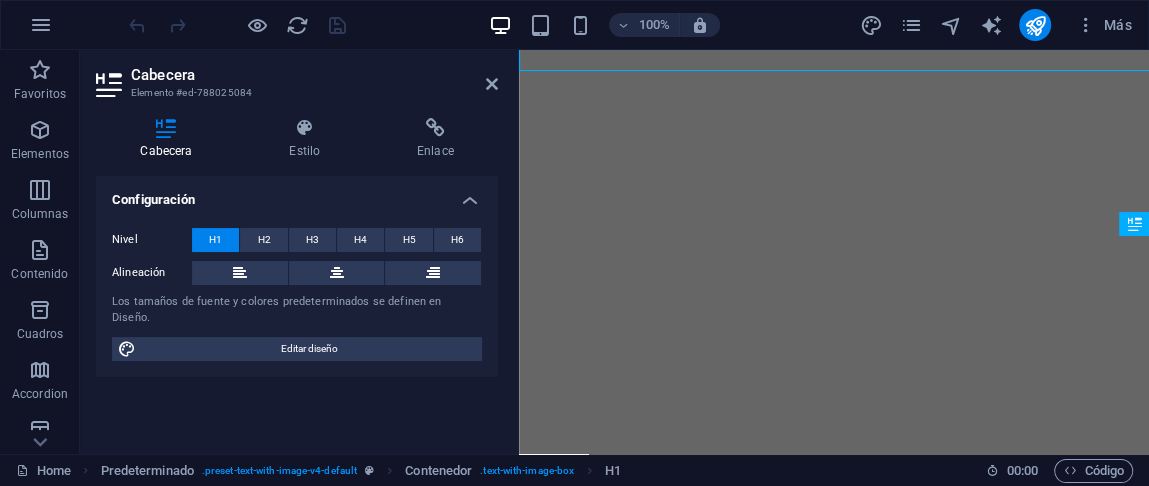 click on "New headline Lorem ipsum dolor sit amet, consectetuer adipiscing elit. Aenean commodo ligula eget dolor. Lorem ipsum dolor sit amet, consectetuer adipiscing elit leget dolor. Lorem ipsum dolor sit amet, consectetuer adipiscing elit. Aenean commodo ligula eget dolor. Lorem ipsum dolor sit amet, consectetuer adipiscing elit dolor consectetuer adipiscing elit leget dolor. Lorem elit saget ipsum dolor sit amet, consectetuer." at bounding box center (834, 2214) 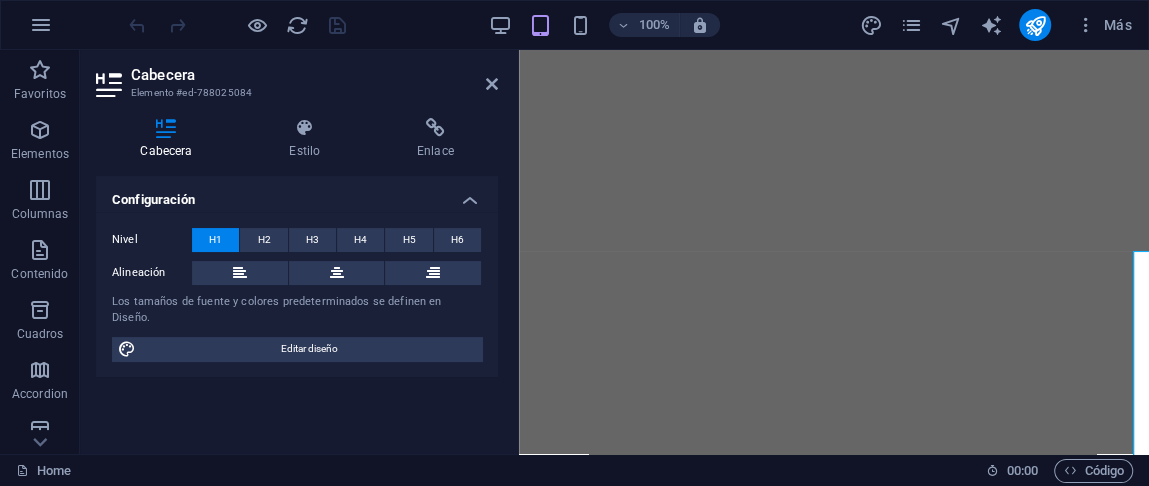 click on "New headline Lorem ipsum dolor sit amet, consectetuer adipiscing elit. Aenean commodo ligula eget dolor. Lorem ipsum dolor sit amet, consectetuer adipiscing elit leget dolor. Lorem ipsum dolor sit amet, consectetuer adipiscing elit. Aenean commodo ligula eget dolor. Lorem ipsum dolor sit amet, consectetuer adipiscing elit dolor consectetuer adipiscing elit leget dolor. Lorem elit saget ipsum dolor sit amet, consectetuer." at bounding box center [834, 1801] 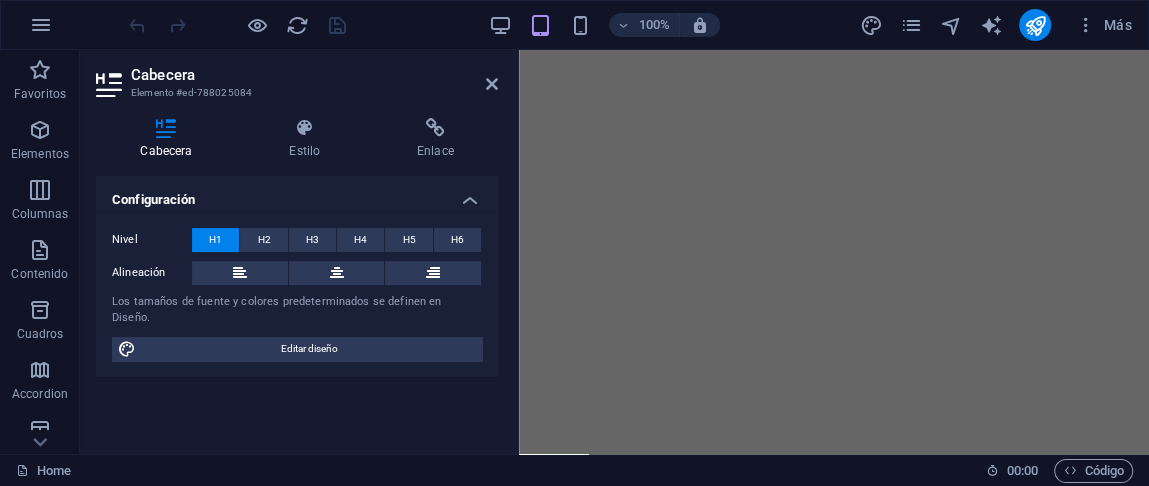 scroll, scrollTop: 2598, scrollLeft: 0, axis: vertical 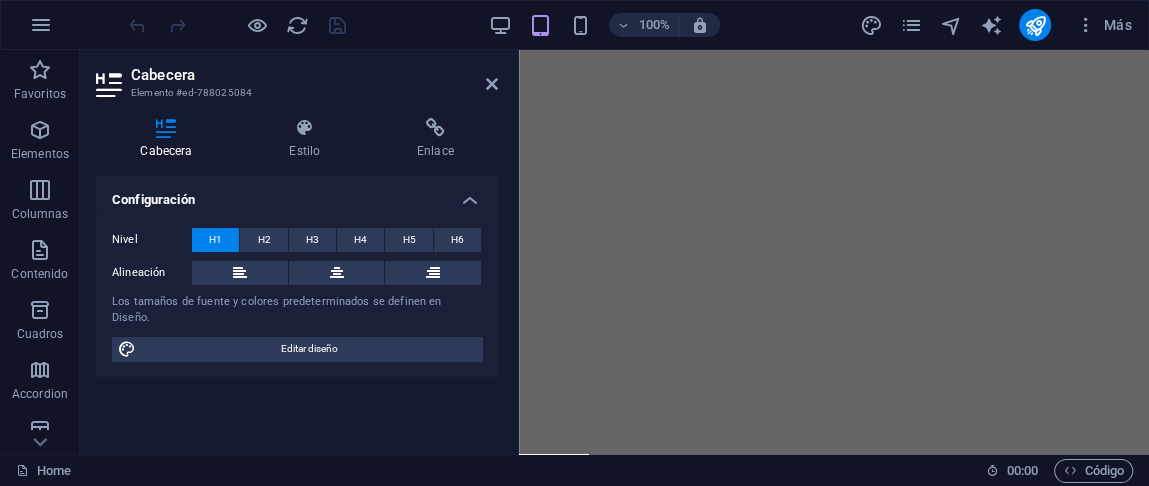 click on "Skip to main content
New headline Lorem ipsum dolor sit amet, consectetuer adipiscing elit. Aenean commodo ligula eget dolor. Lorem ipsum dolor sit amet, consectetuer adipiscing elit leget dolor. Lorem ipsum dolor sit amet, consectetuer adipiscing elit. Aenean commodo ligula eget dolor. Lorem ipsum dolor sit amet, consectetuer adipiscing elit dolor consectetuer adipiscing elit leget dolor. Lorem elit saget ipsum dolor sit amet, consectetuer." at bounding box center (834, -384) 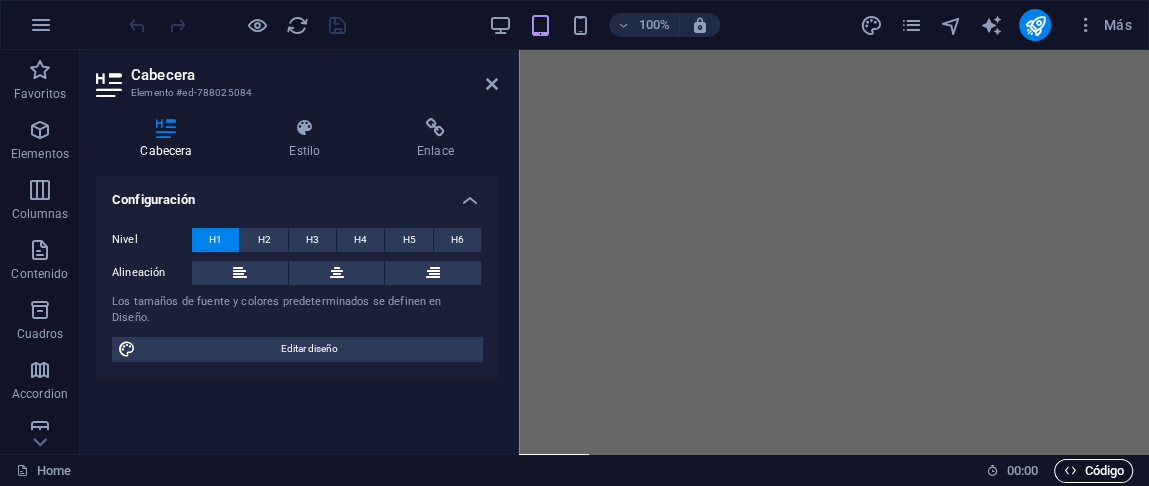 click on "Código" at bounding box center (1093, 471) 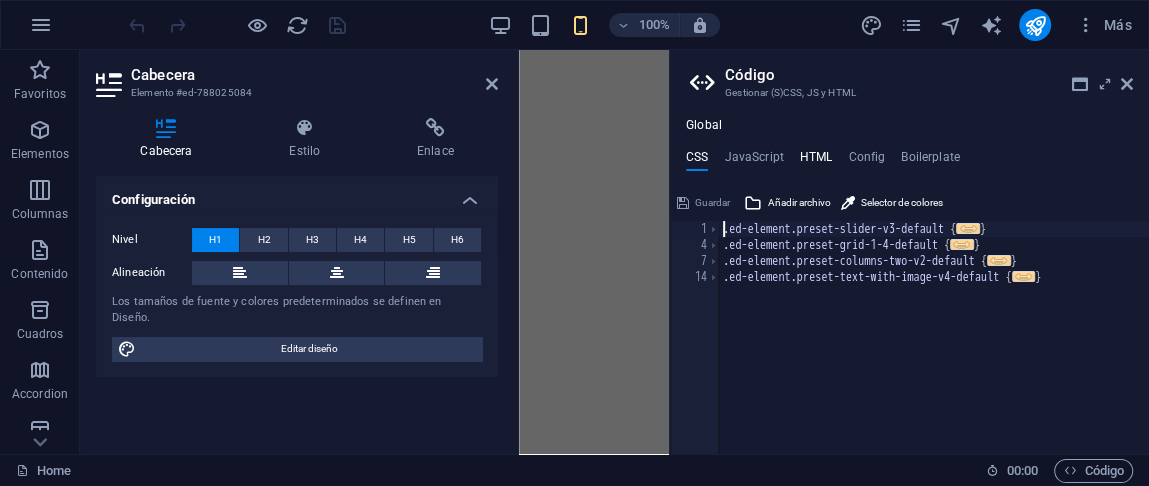 click on "HTML" at bounding box center [816, 161] 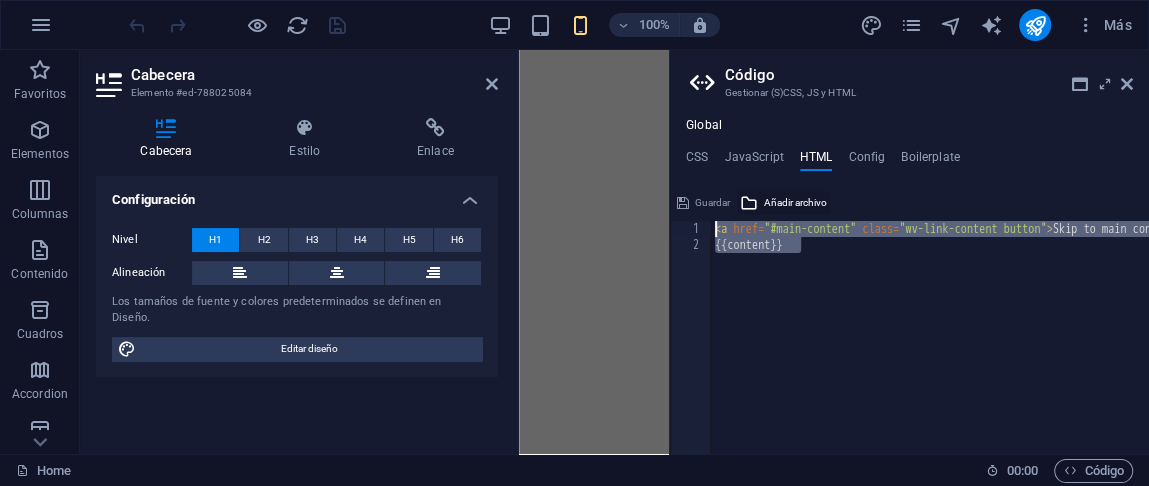 drag, startPoint x: 849, startPoint y: 293, endPoint x: 754, endPoint y: 206, distance: 128.8177 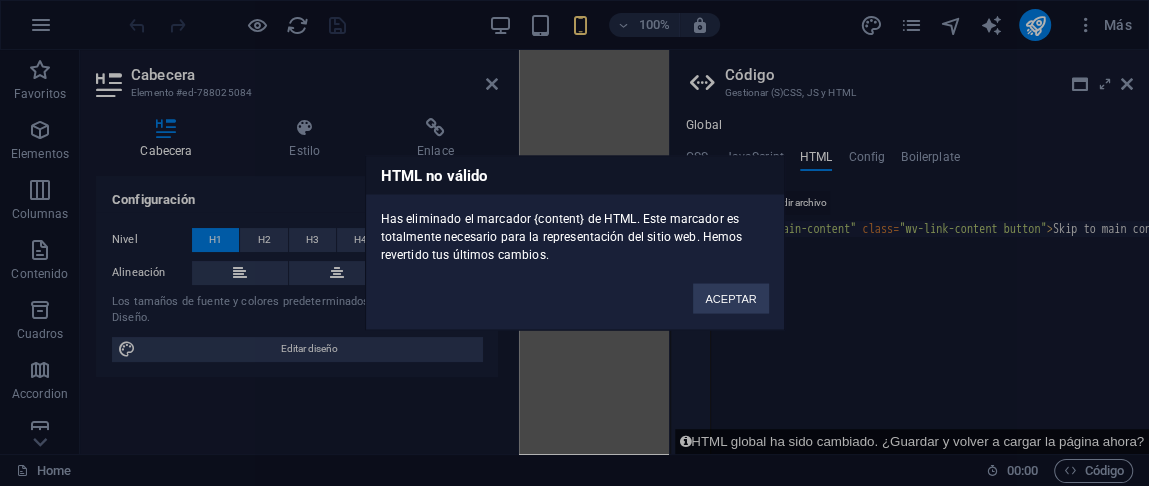 type 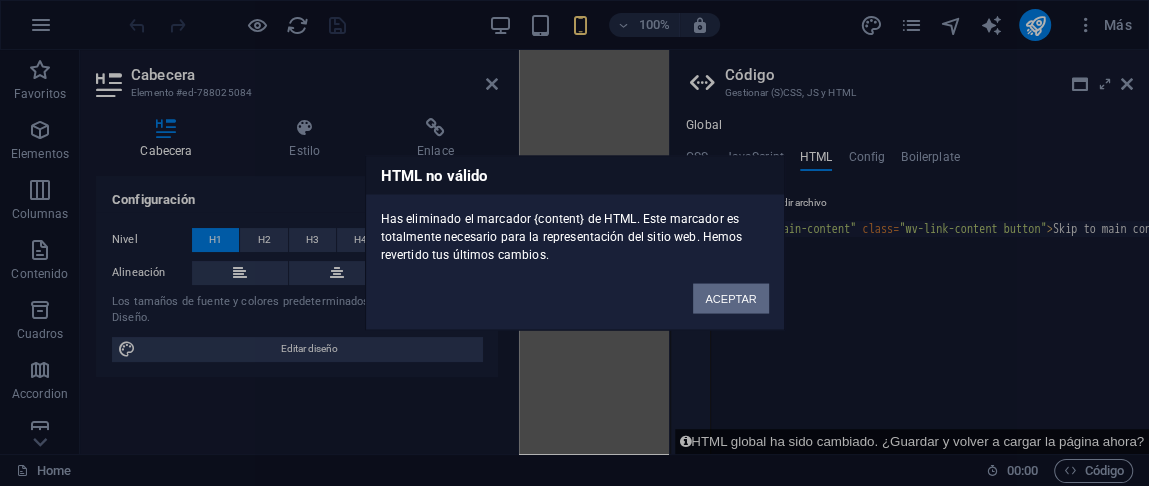 click on "ACEPTAR" at bounding box center (730, 299) 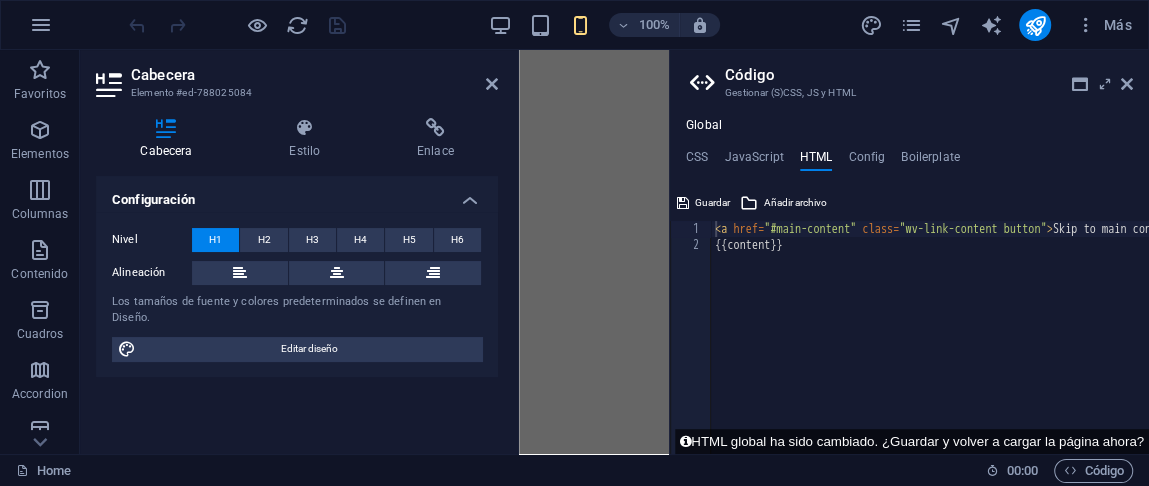 click on "New headline Lorem ipsum dolor sit amet, consectetuer adipiscing elit. Aenean commodo ligula eget dolor. Lorem ipsum dolor sit amet, consectetuer adipiscing elit leget dolor. Lorem ipsum dolor sit amet, consectetuer adipiscing elit. Aenean commodo ligula eget dolor. Lorem ipsum dolor sit amet, consectetuer adipiscing elit dolor consectetuer adipiscing elit leget dolor. Lorem elit saget ipsum dolor sit amet, consectetuer." at bounding box center (594, -125) 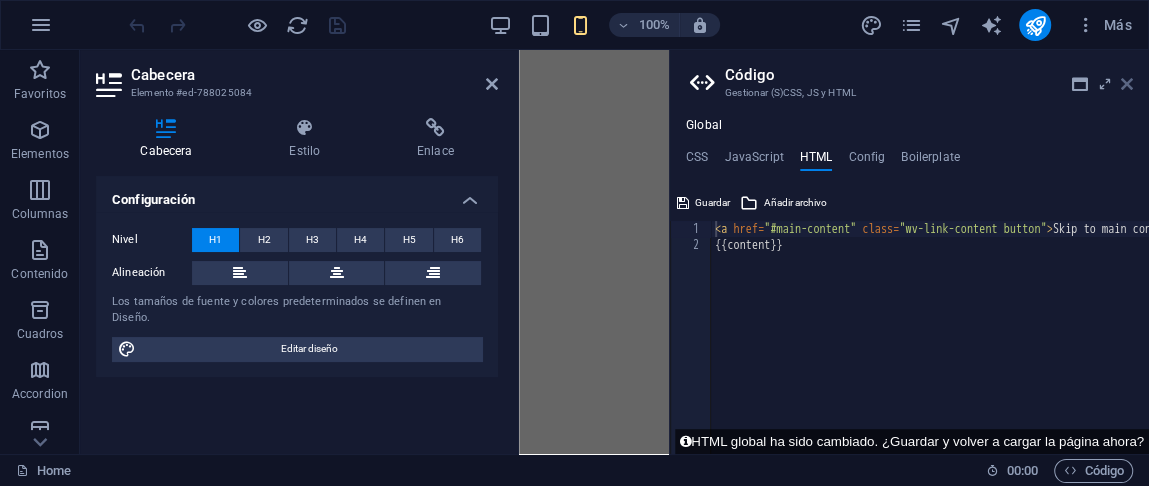 drag, startPoint x: 1122, startPoint y: 79, endPoint x: 308, endPoint y: 49, distance: 814.5526 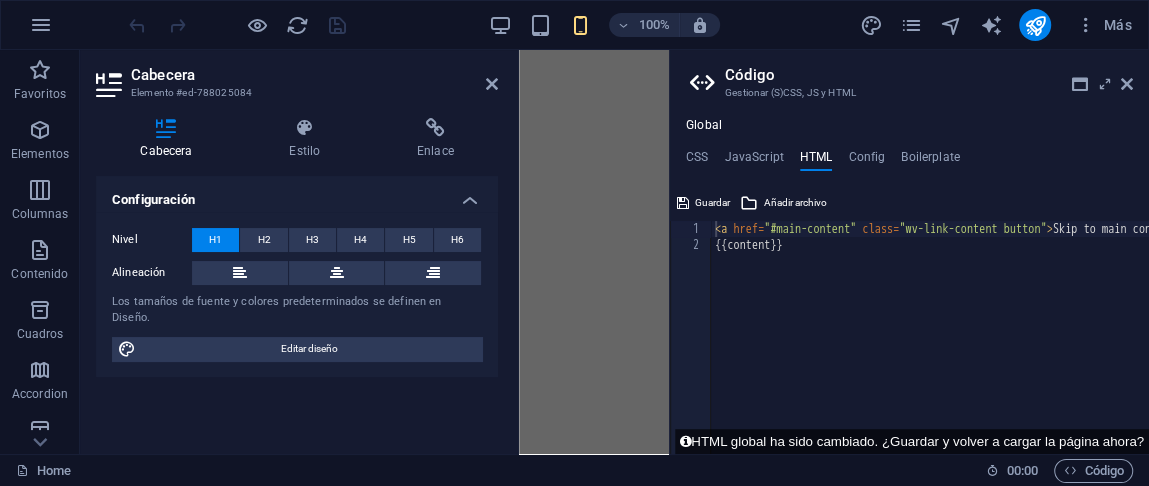 scroll, scrollTop: 2598, scrollLeft: 0, axis: vertical 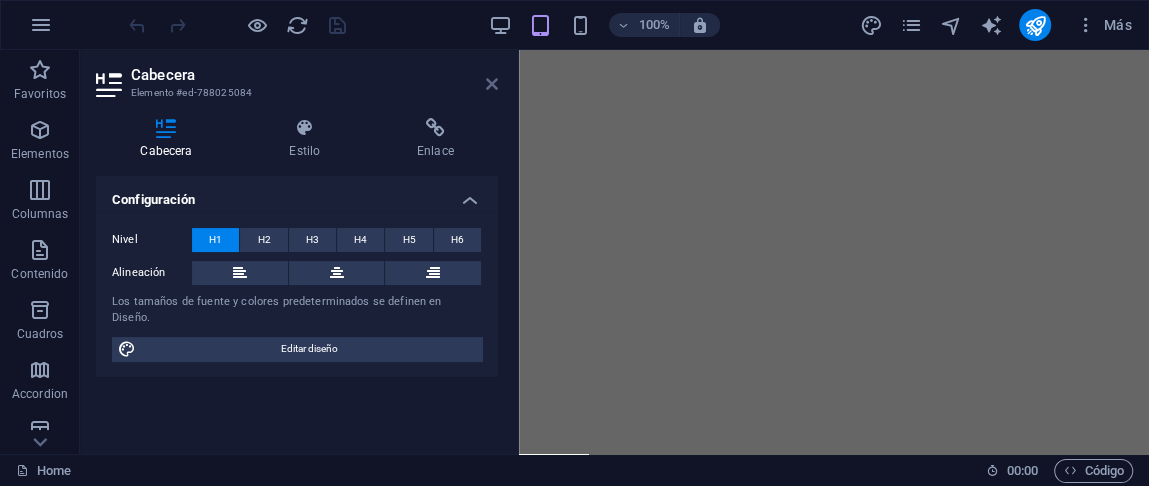 click at bounding box center [492, 84] 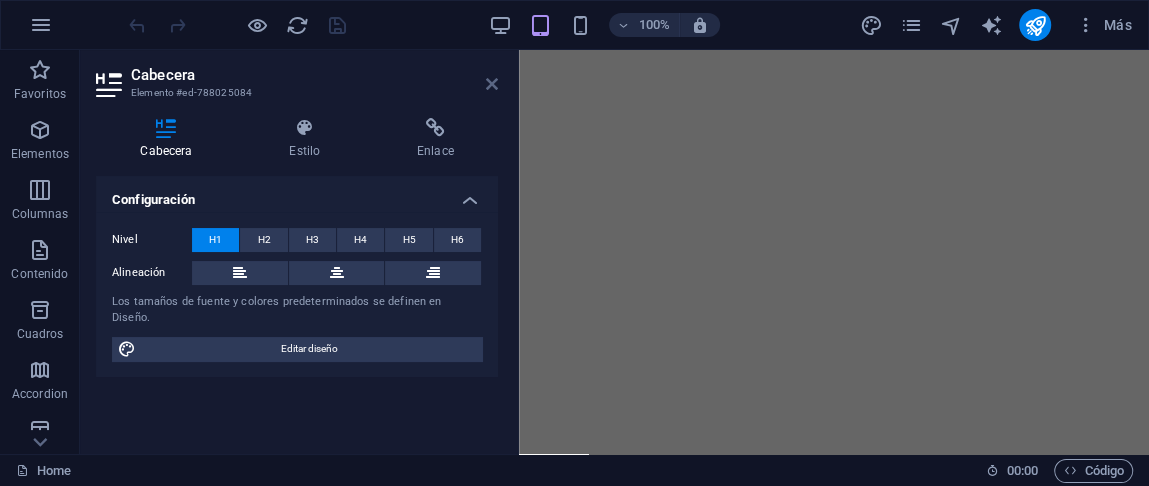 scroll, scrollTop: 148, scrollLeft: 0, axis: vertical 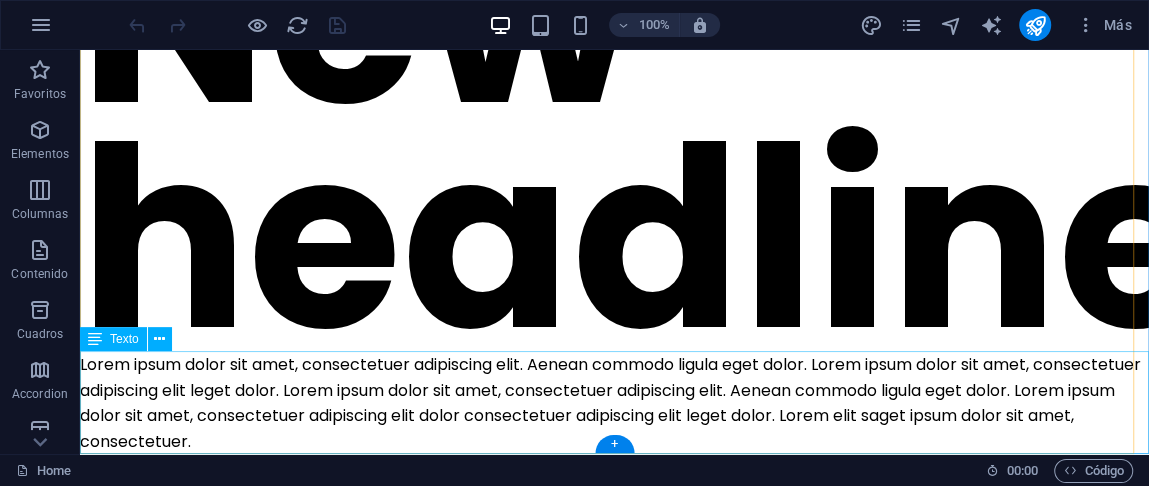 click on "Lorem ipsum dolor sit amet, consectetuer adipiscing elit. Aenean commodo ligula eget dolor. Lorem ipsum dolor sit amet, consectetuer adipiscing elit leget dolor. Lorem ipsum dolor sit amet, consectetuer adipiscing elit. Aenean commodo ligula eget dolor. Lorem ipsum dolor sit amet, consectetuer adipiscing elit dolor consectetuer adipiscing elit leget dolor. Lorem elit saget ipsum dolor sit amet, consectetuer." at bounding box center (614, 403) 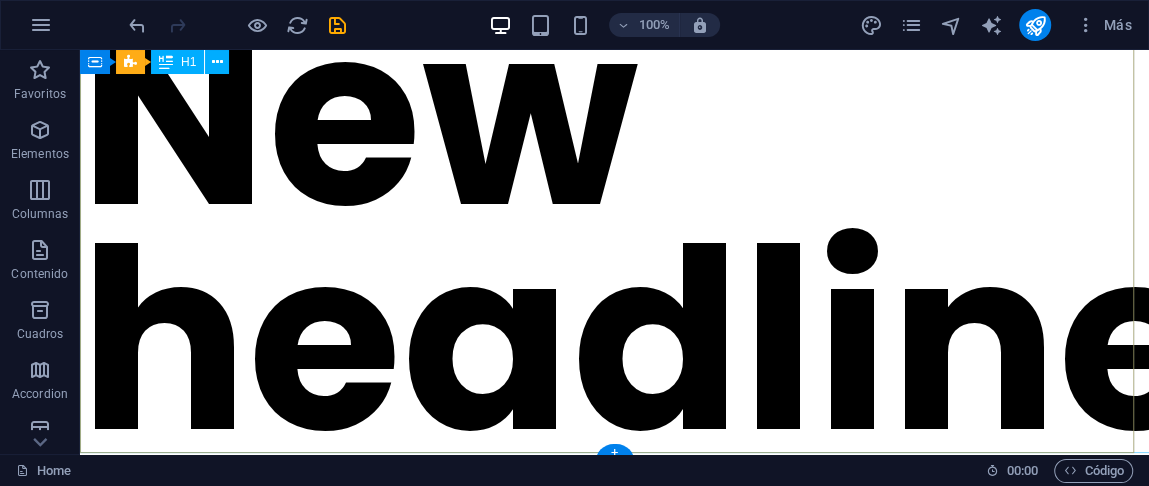 scroll, scrollTop: 47, scrollLeft: 0, axis: vertical 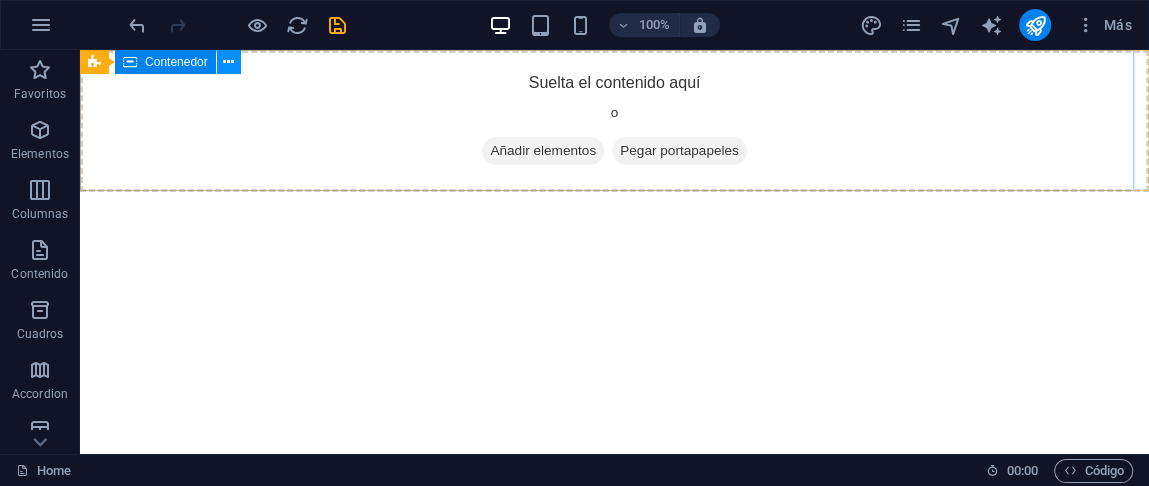 click at bounding box center (228, 62) 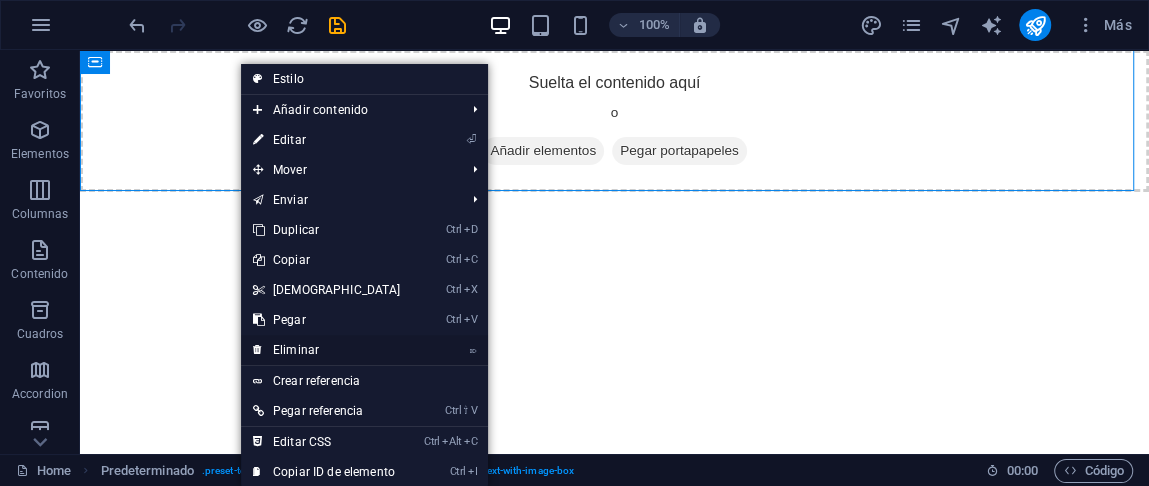 click on "⌦  Eliminar" at bounding box center [327, 350] 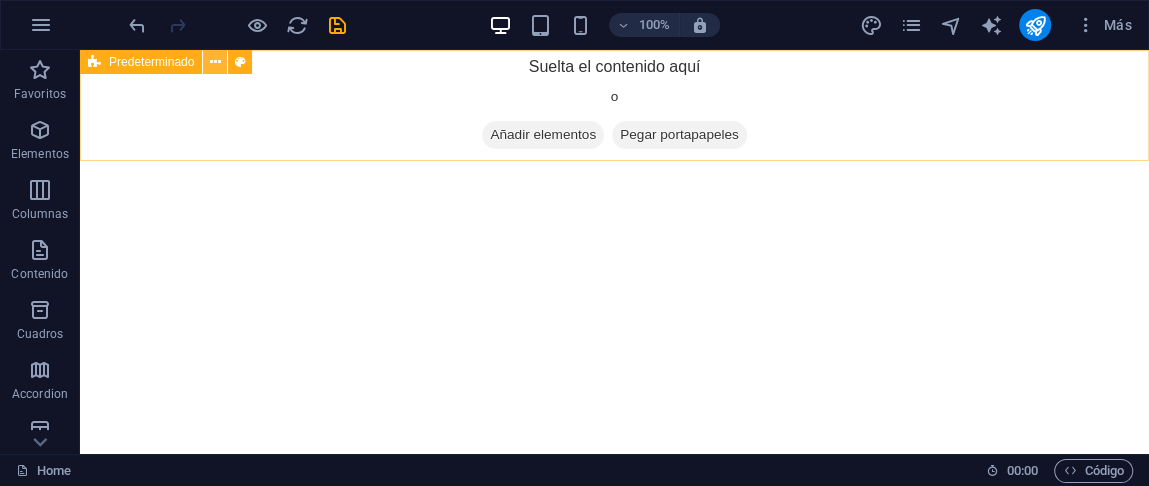 click at bounding box center [215, 62] 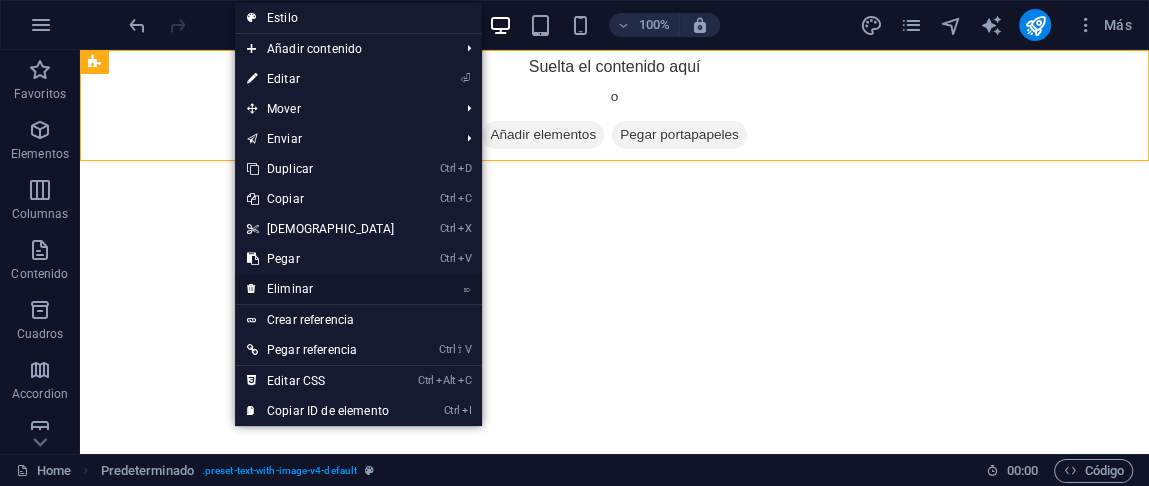 click on "⌦  Eliminar" at bounding box center [321, 289] 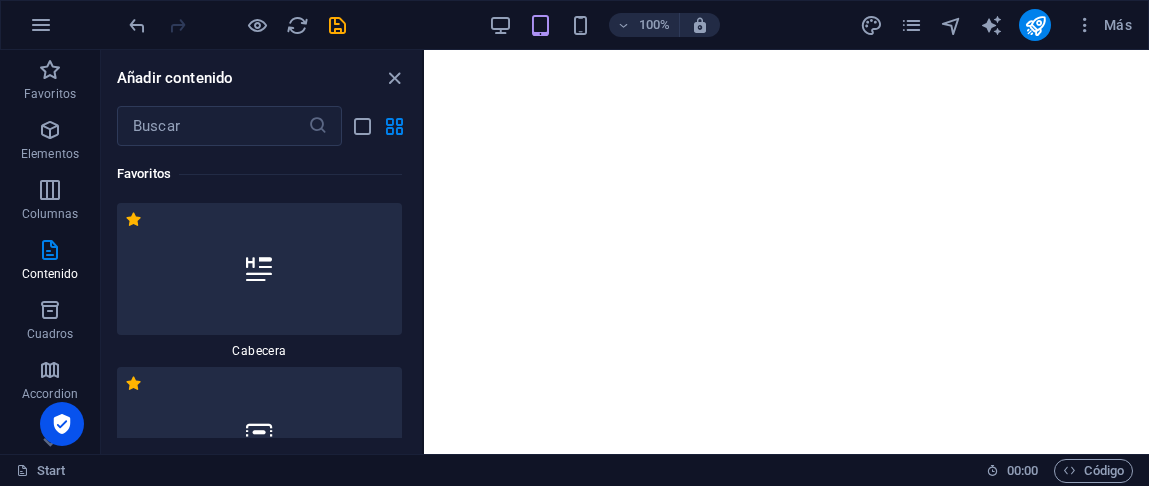 scroll, scrollTop: 0, scrollLeft: 0, axis: both 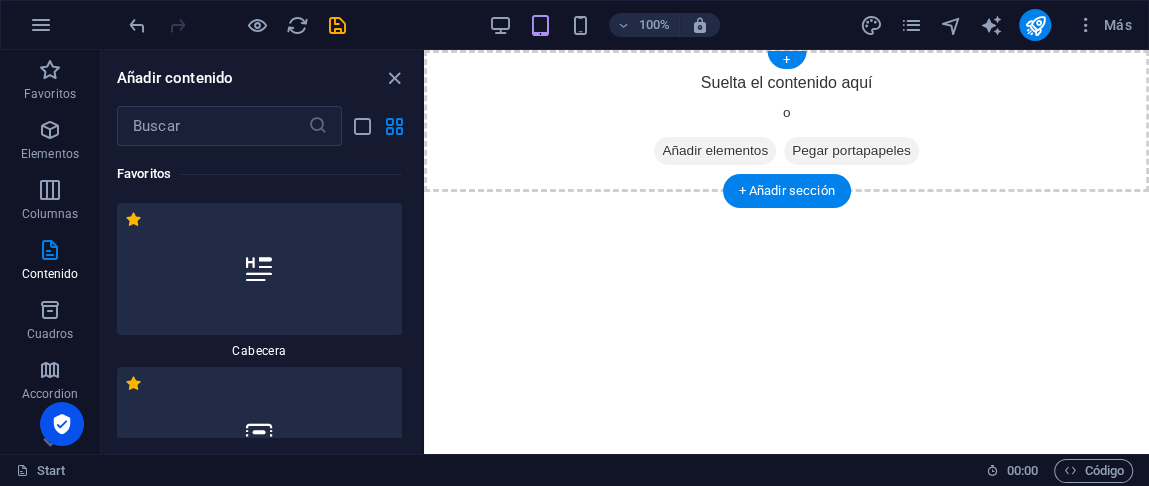drag, startPoint x: 568, startPoint y: 169, endPoint x: 733, endPoint y: 199, distance: 167.7051 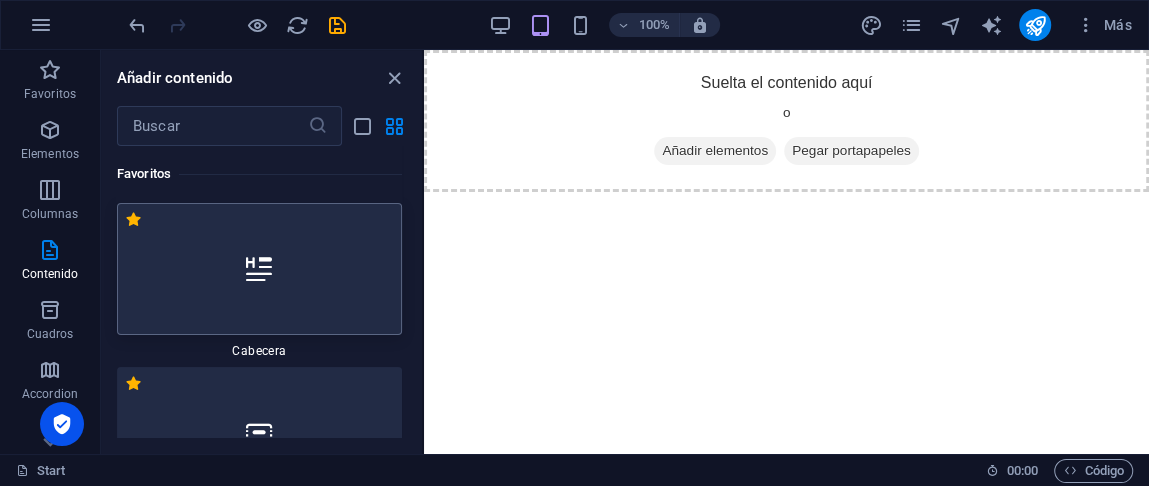 click at bounding box center [259, 269] 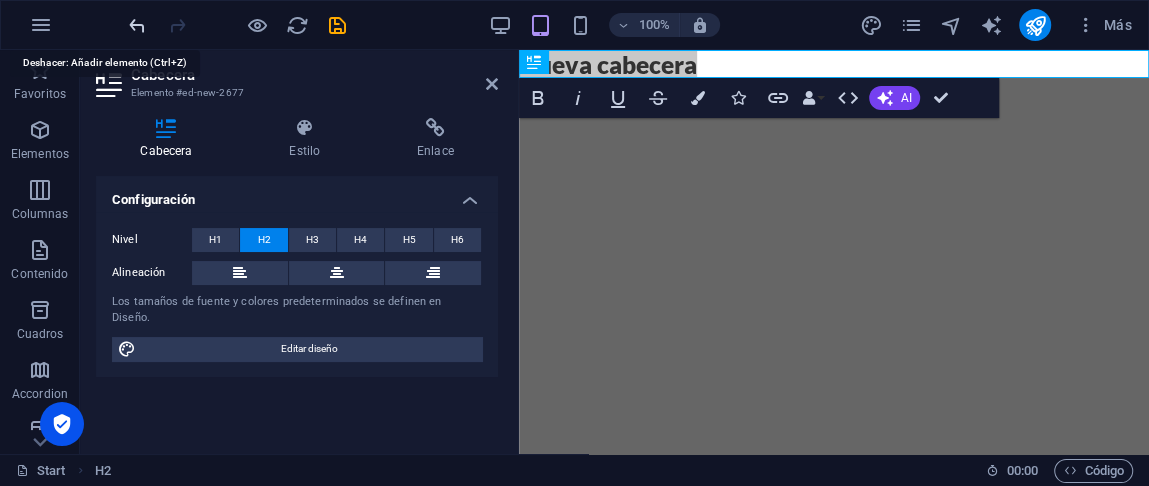 click at bounding box center [137, 25] 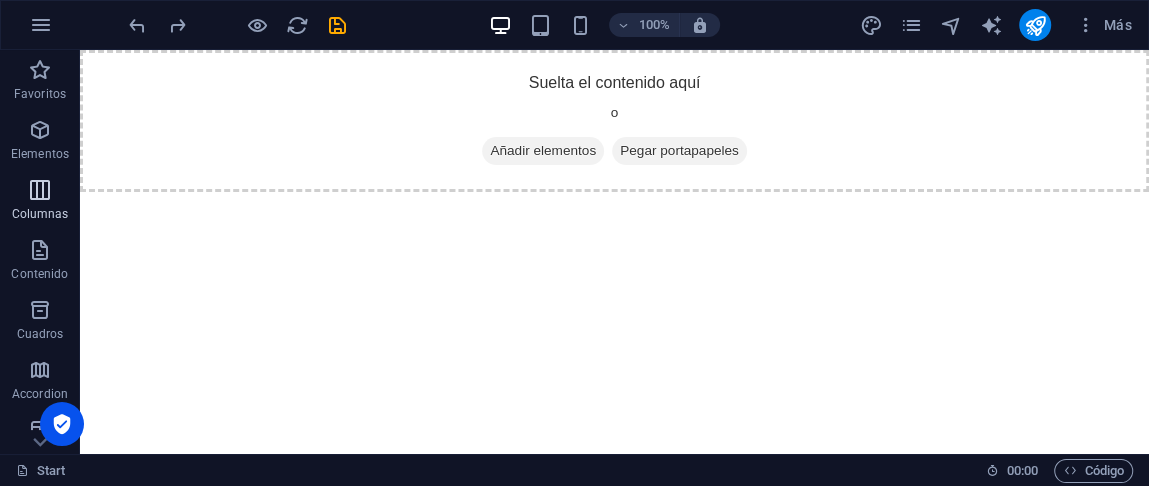 click on "Columnas" at bounding box center [40, 202] 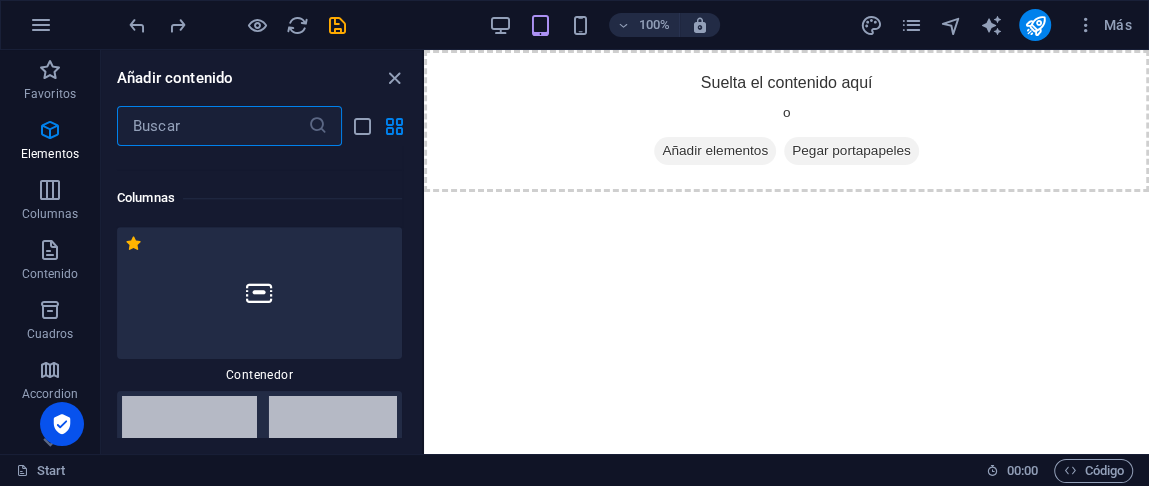 scroll, scrollTop: 1292, scrollLeft: 0, axis: vertical 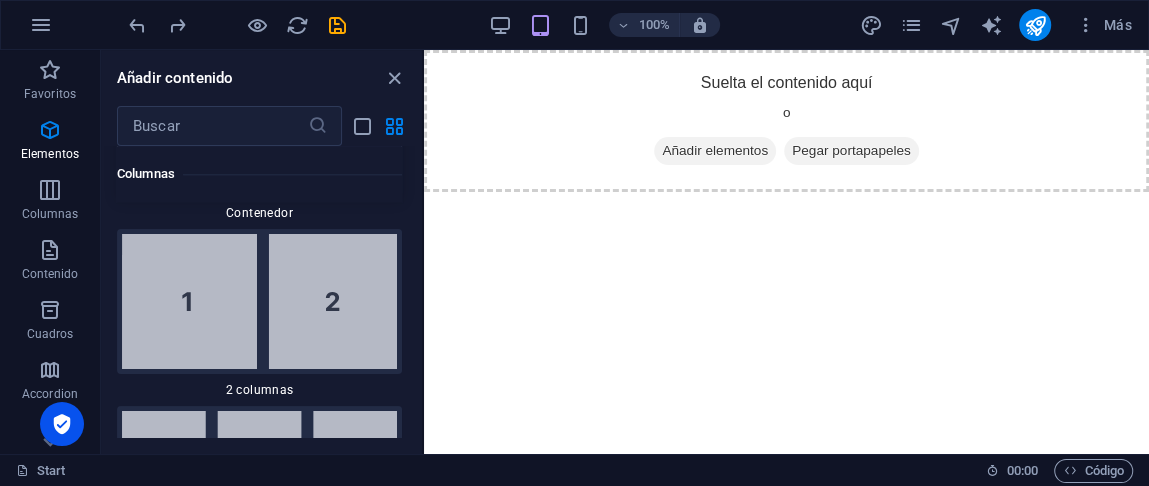click at bounding box center [259, 131] 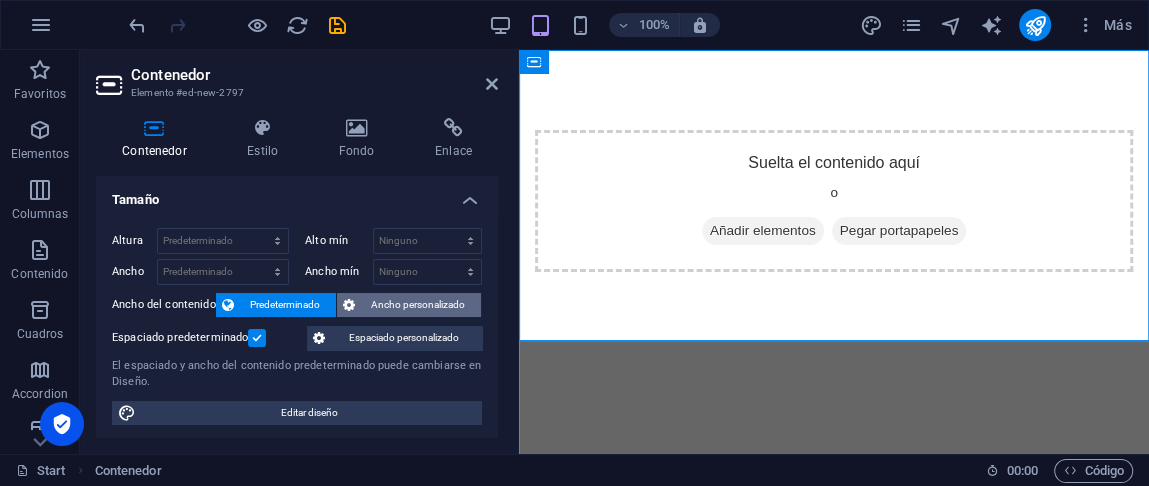 click on "Ancho personalizado" at bounding box center [418, 305] 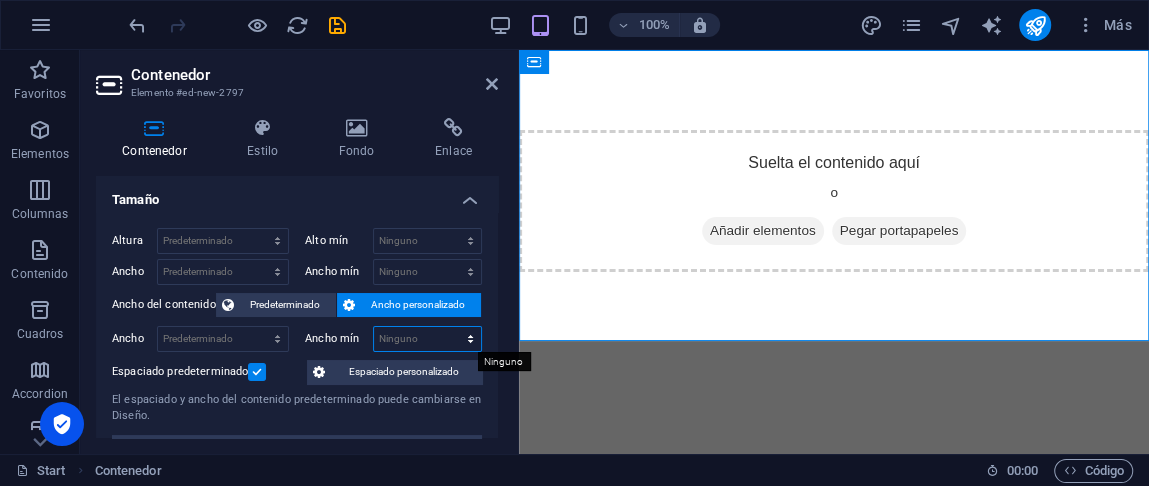 click on "Ninguno px rem % vh vw" at bounding box center [427, 339] 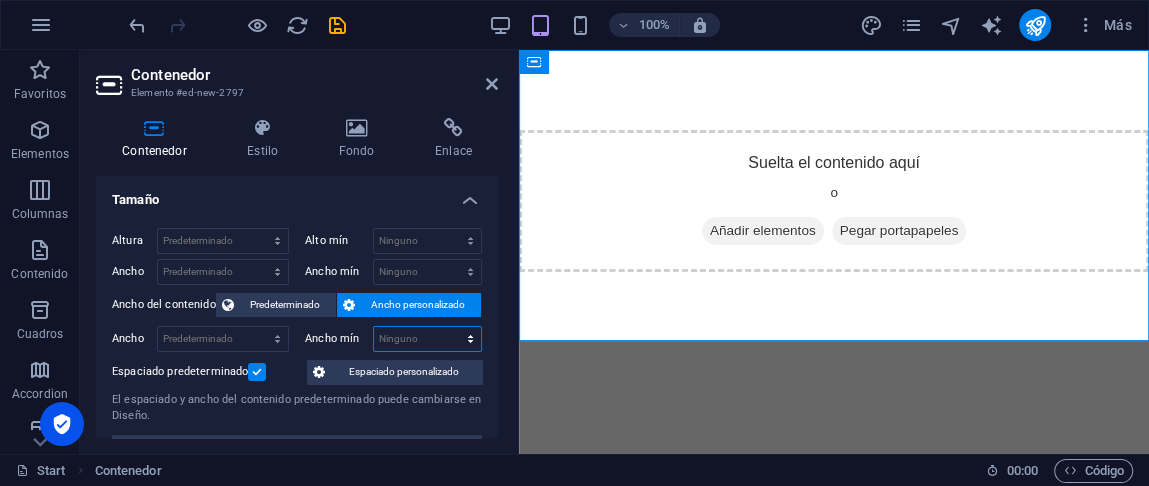 select on "%" 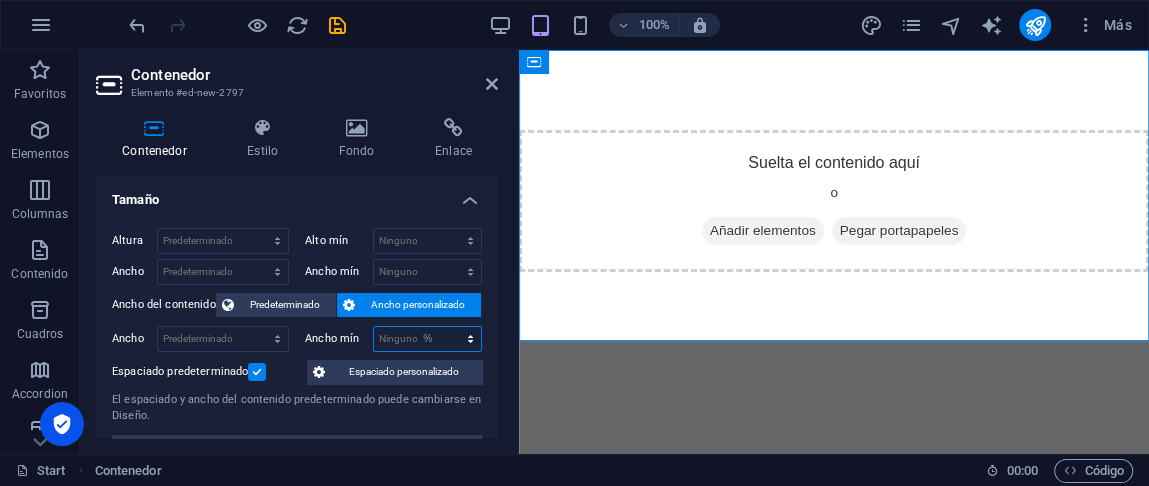 click on "Ninguno px rem % vh vw" at bounding box center (427, 339) 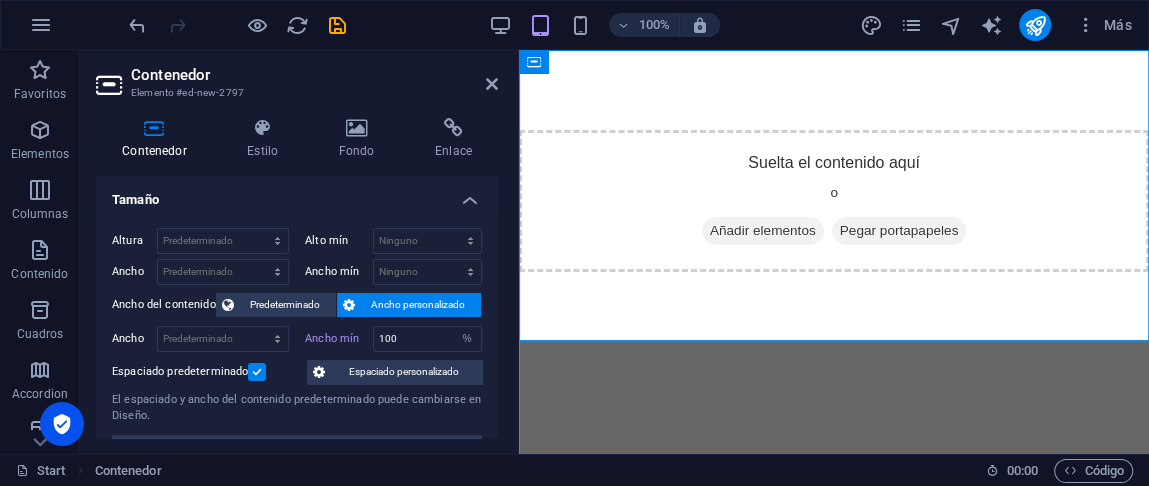 click on "Espaciado predeterminado" at bounding box center [207, 372] 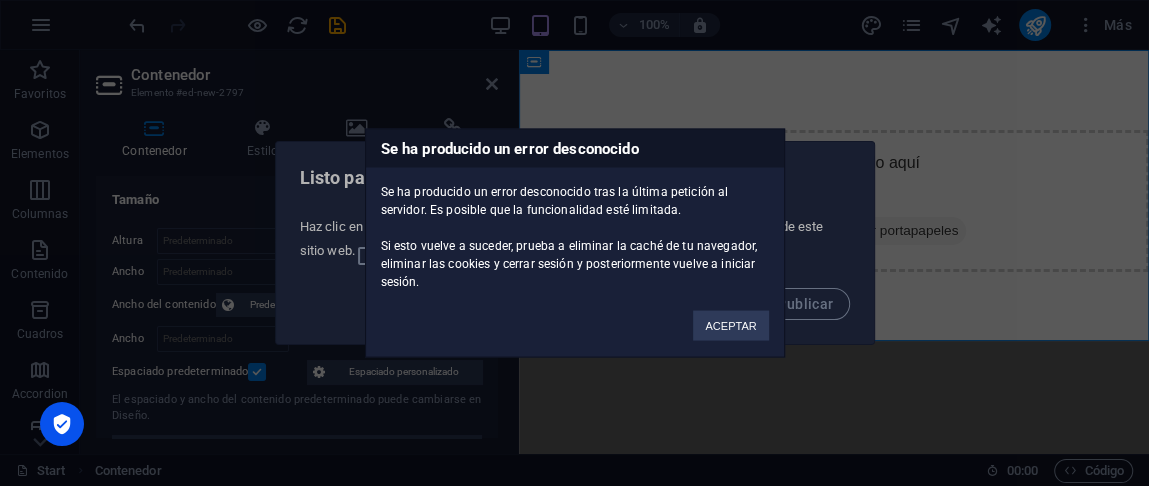click on "Se ha producido un error desconocido Se ha producido un error desconocido tras la última petición al servidor. Es posible que la funcionalidad esté limitada.  Si esto vuelve a suceder, prueba a eliminar la caché de tu navegador, eliminar las cookies y cerrar sesión y posteriormente vuelve a iniciar sesión. ACEPTAR" at bounding box center [574, 243] 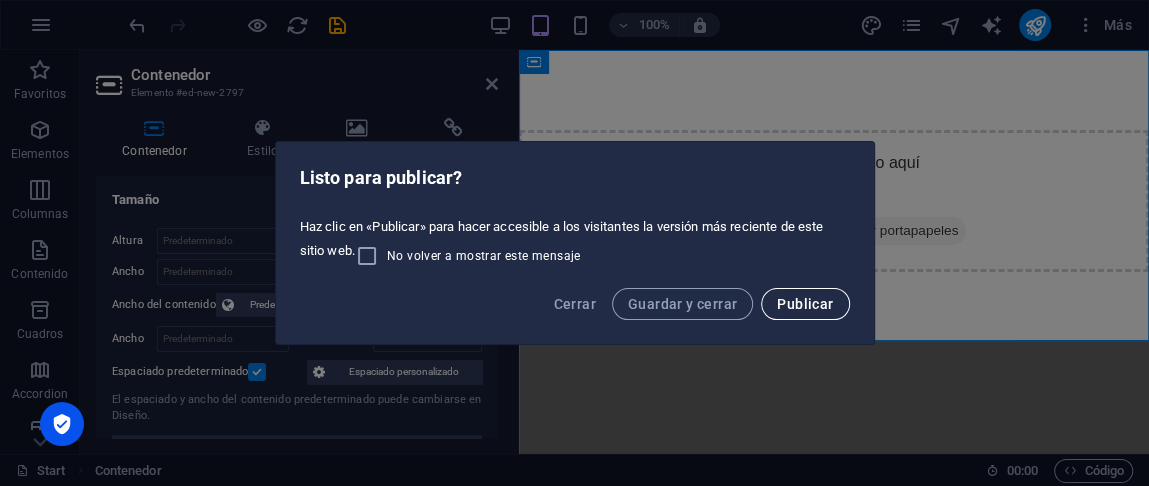 click on "Publicar" at bounding box center (805, 304) 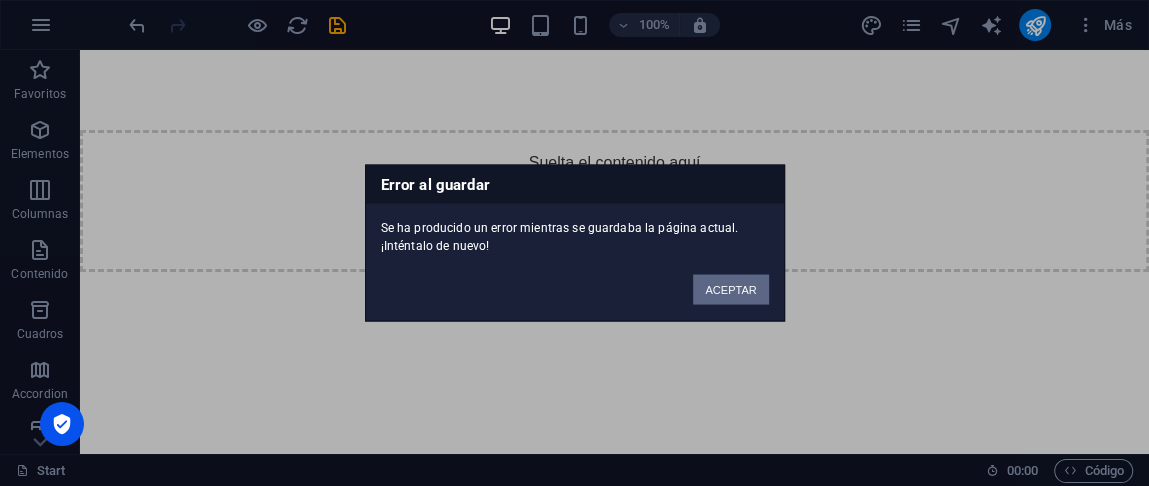 click on "ACEPTAR" at bounding box center (730, 290) 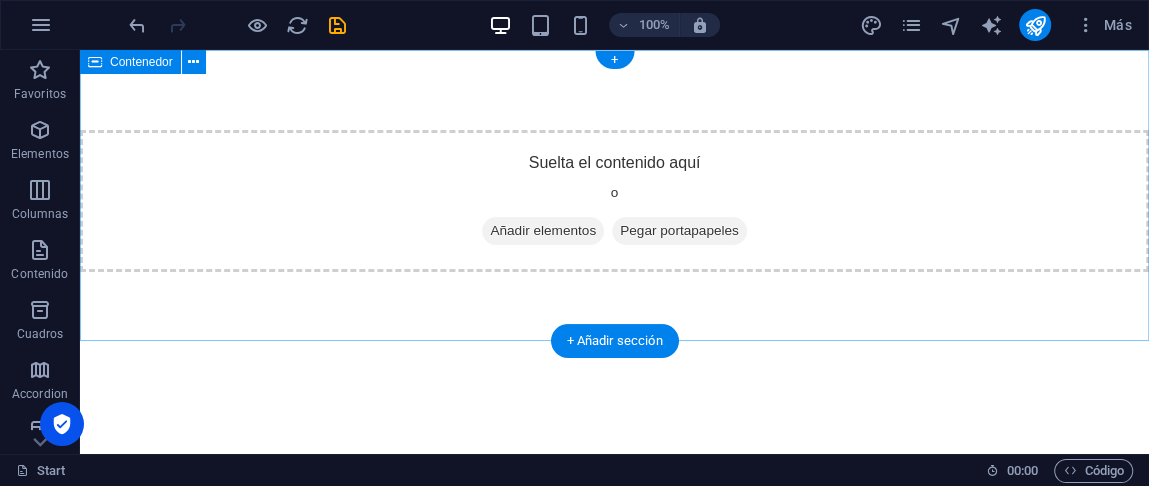 drag, startPoint x: 477, startPoint y: 325, endPoint x: 490, endPoint y: 326, distance: 13.038404 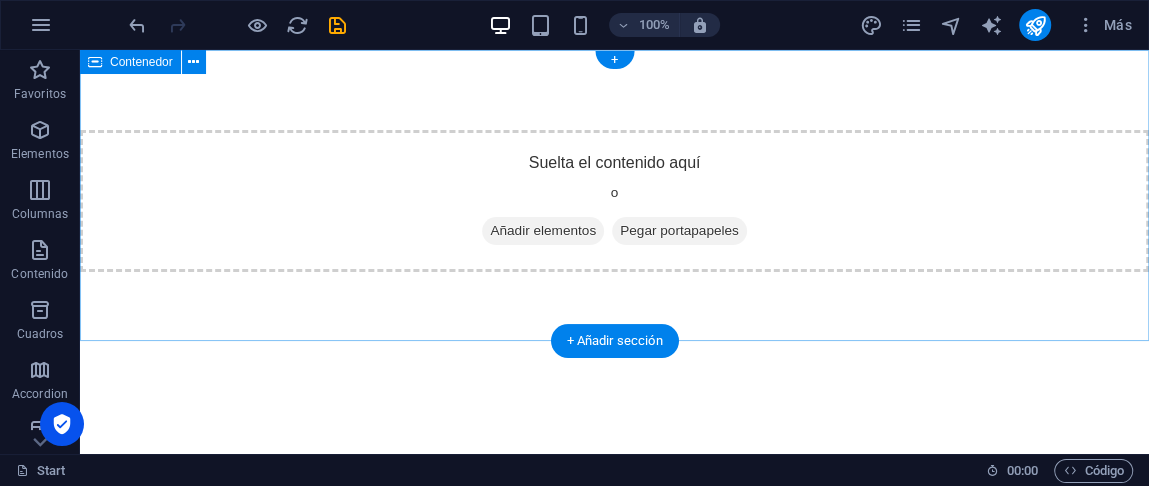 click on "Suelta el contenido aquí o  Añadir elementos  Pegar portapapeles" at bounding box center (614, 201) 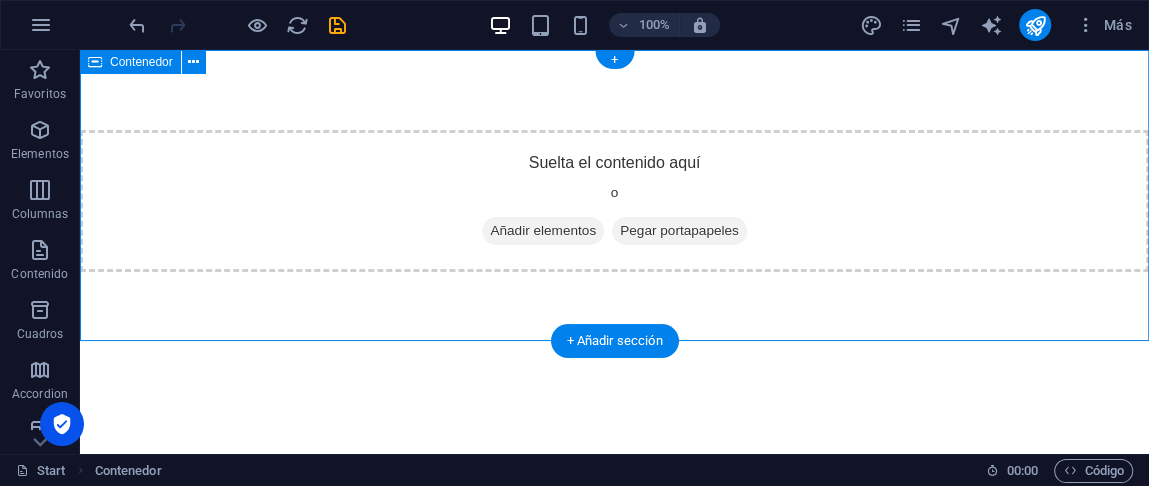 click on "Suelta el contenido aquí o  Añadir elementos  Pegar portapapeles" at bounding box center [614, 201] 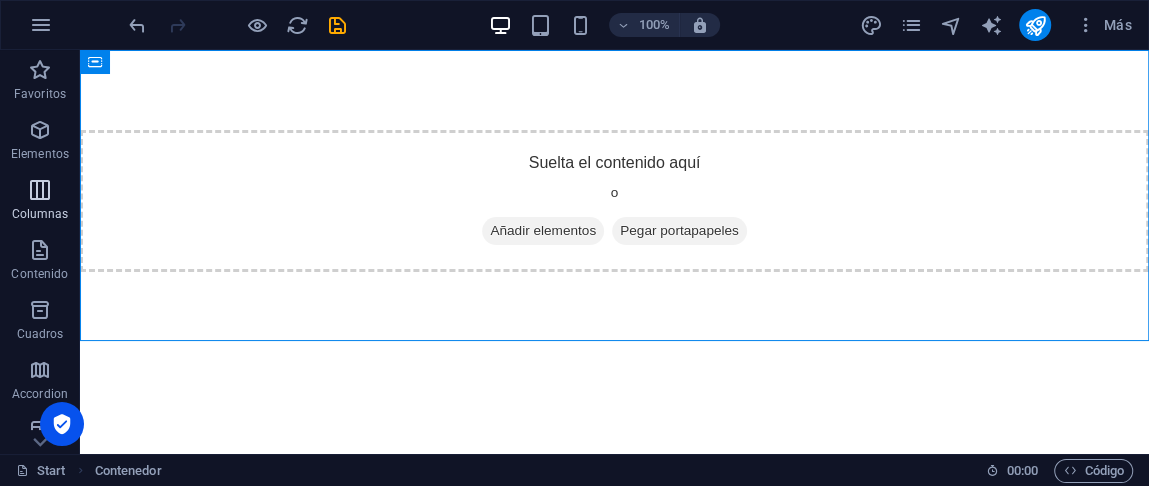 click at bounding box center [40, 190] 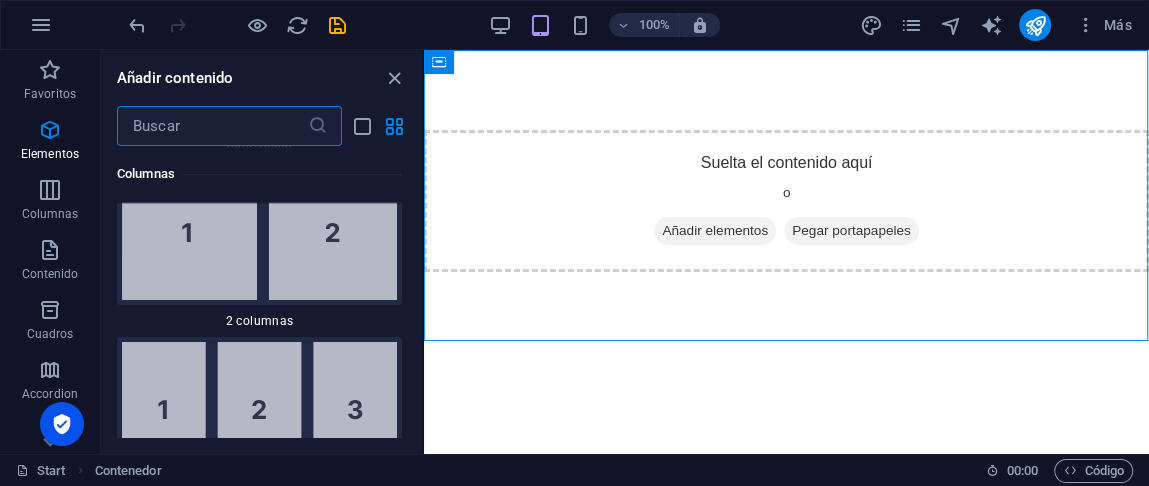 scroll, scrollTop: 1362, scrollLeft: 0, axis: vertical 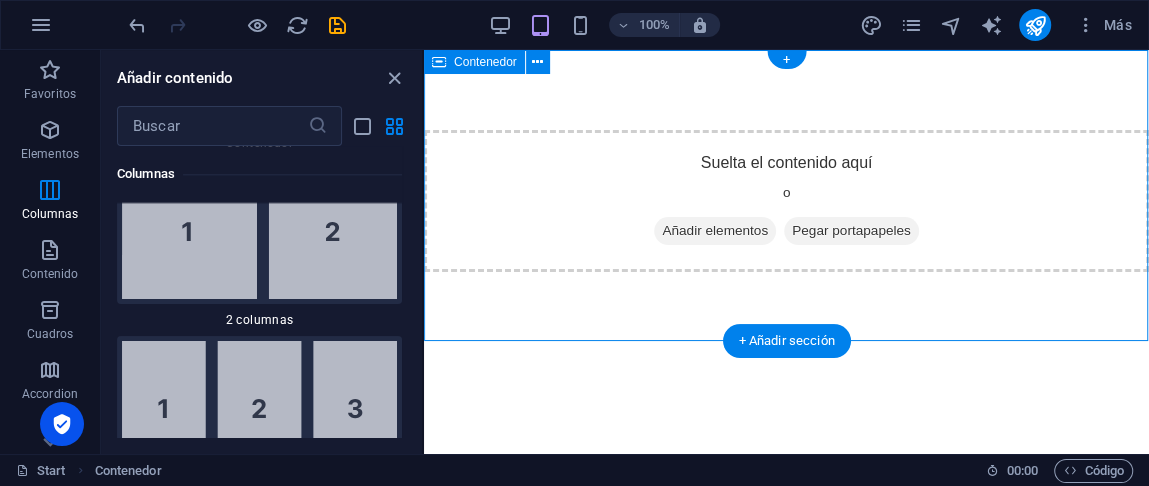 click on "Suelta el contenido aquí o  Añadir elementos  Pegar portapapeles" at bounding box center (786, 201) 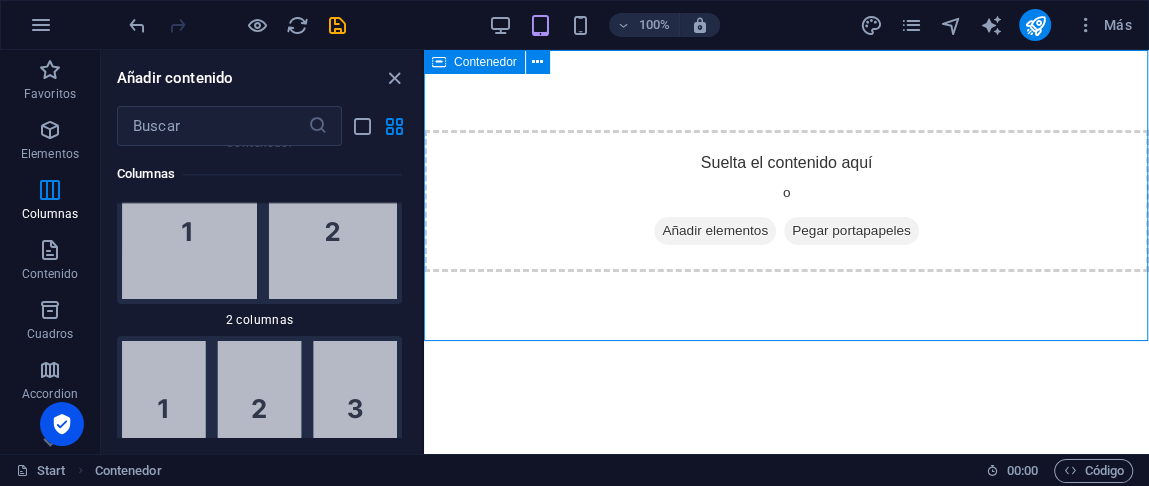 click at bounding box center [537, 62] 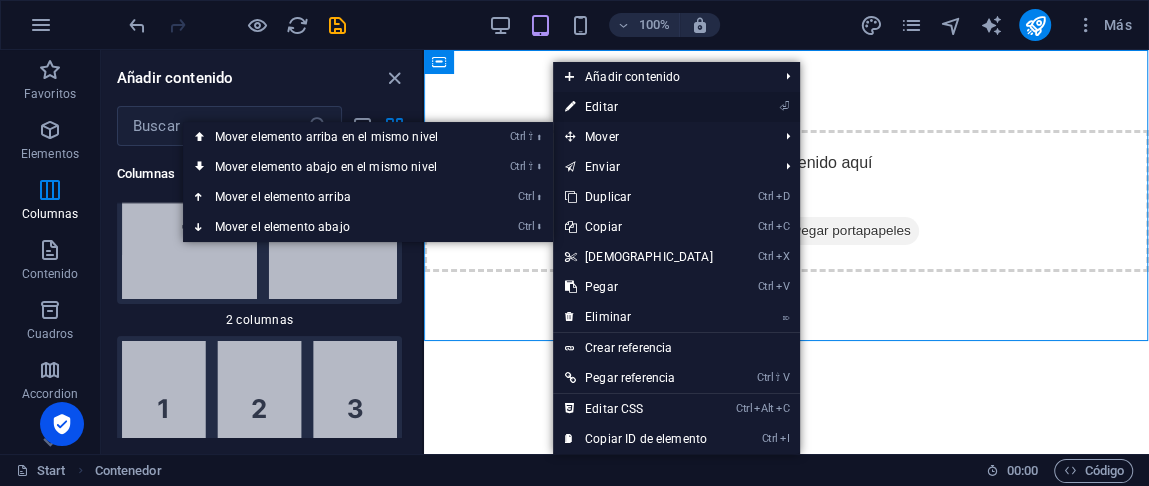 click on "⏎  Editar" at bounding box center (639, 107) 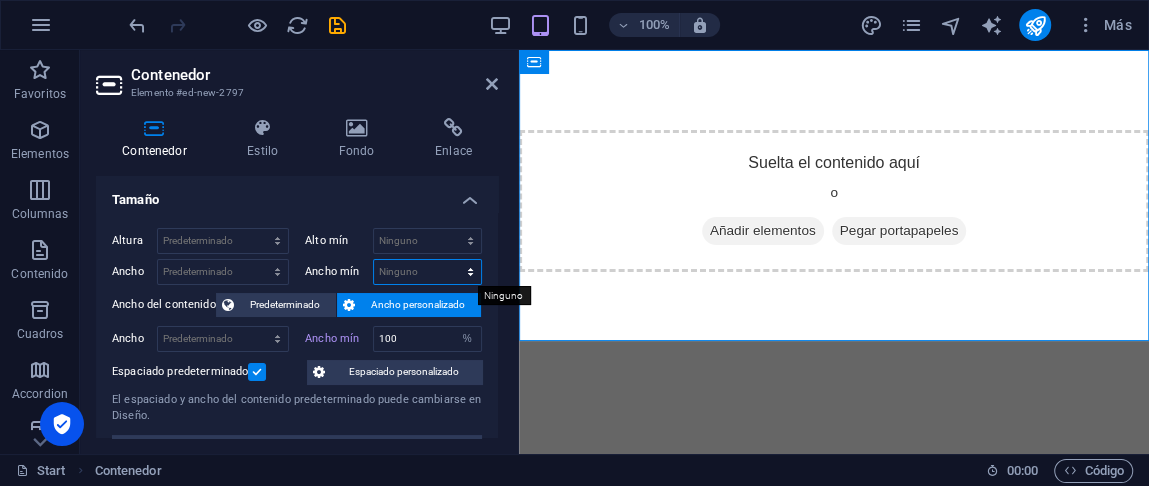 click on "Ninguno px rem % vh vw" at bounding box center [427, 272] 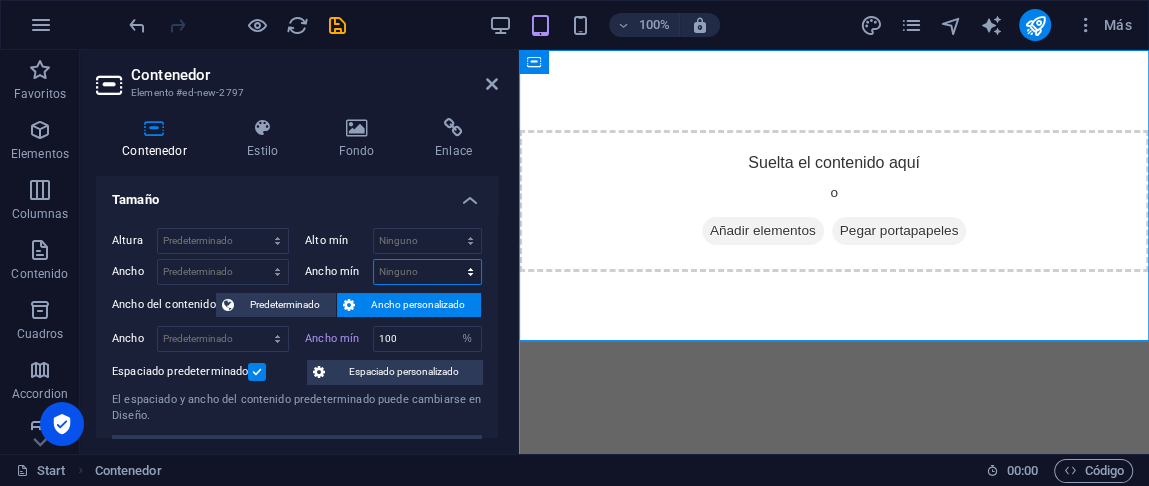 select on "%" 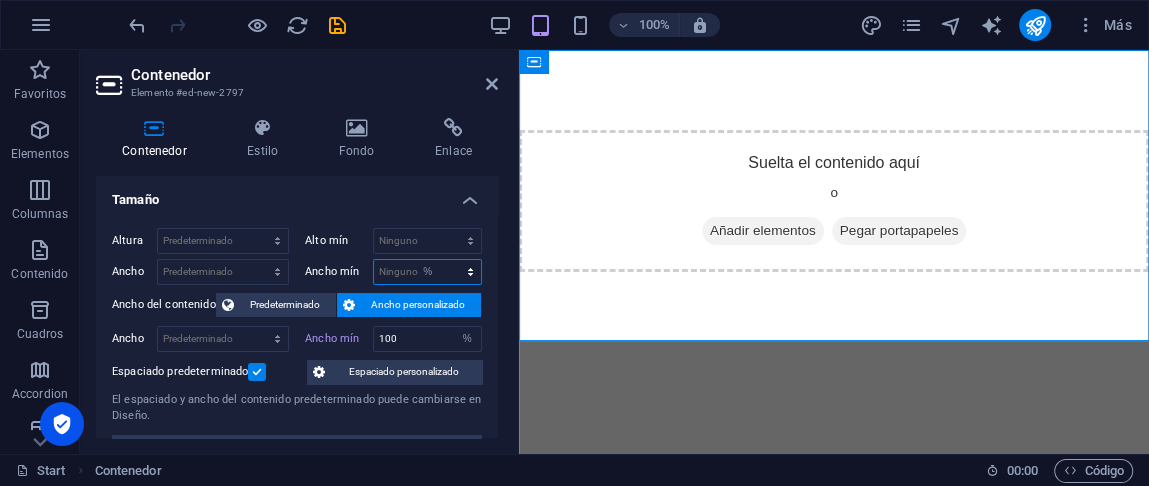 click on "Ninguno px rem % vh vw" at bounding box center (427, 272) 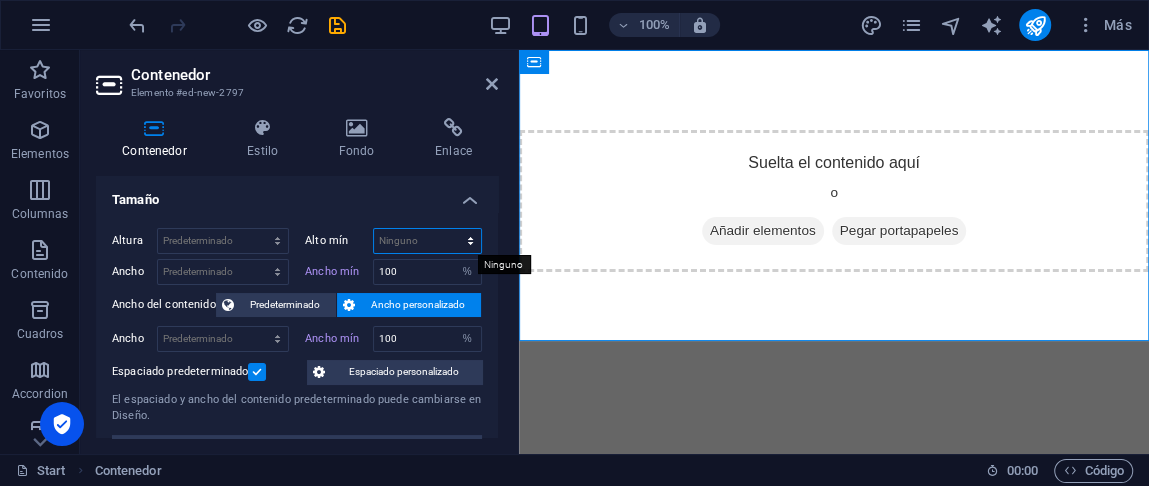 click on "Ninguno px rem % vh vw" at bounding box center (427, 241) 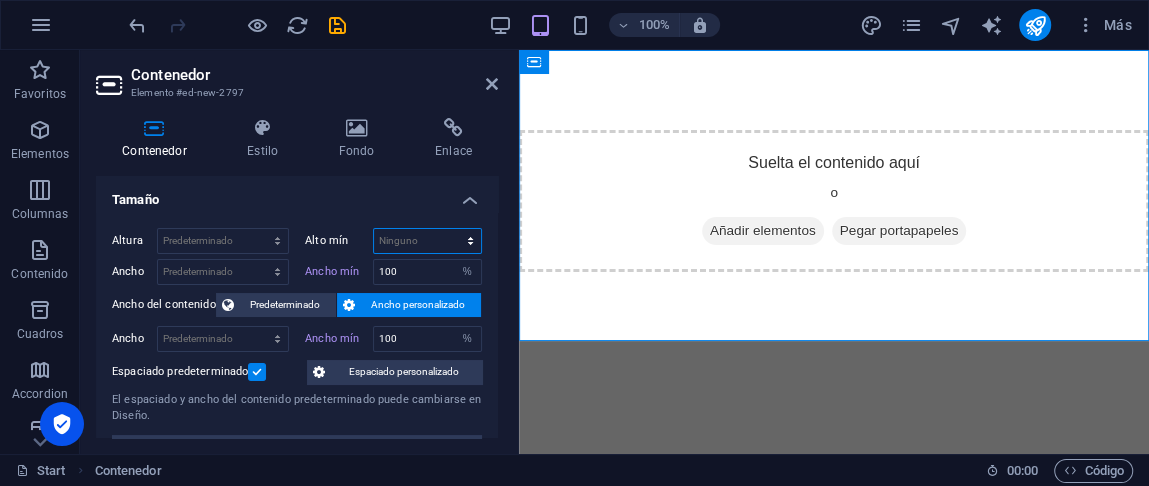 select on "%" 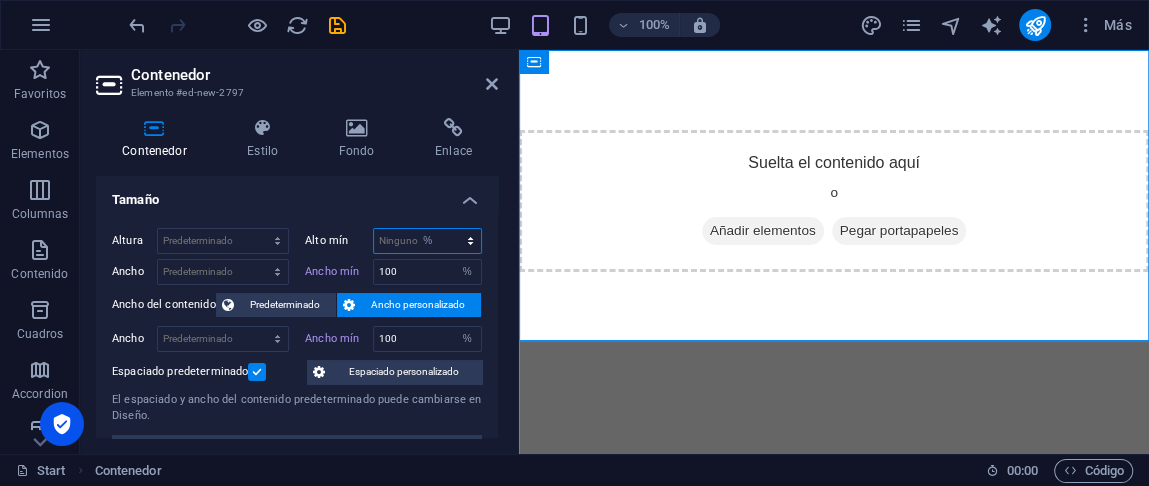 click on "Ninguno px rem % vh vw" at bounding box center (427, 241) 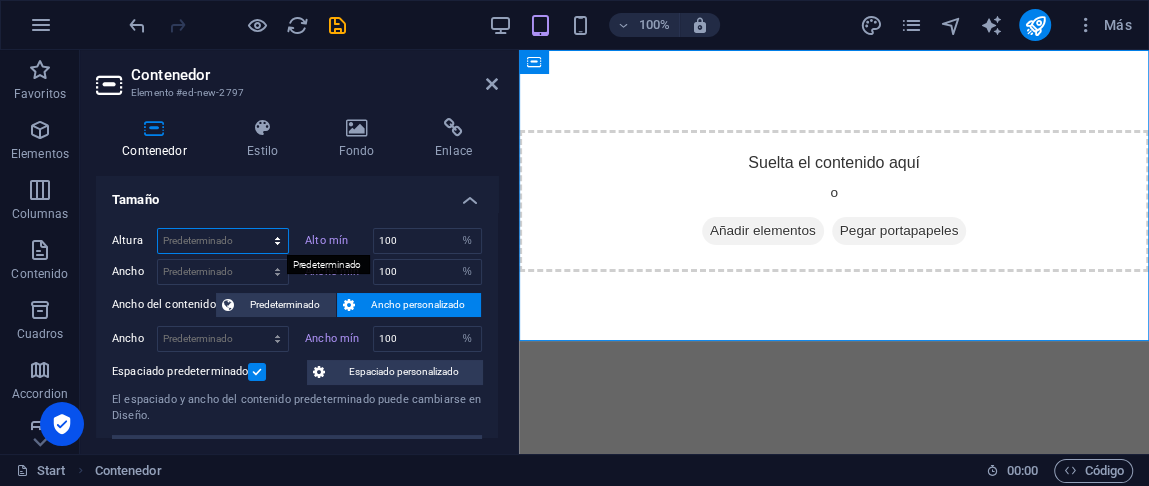 click on "Predeterminado px rem % vh vw" at bounding box center [223, 241] 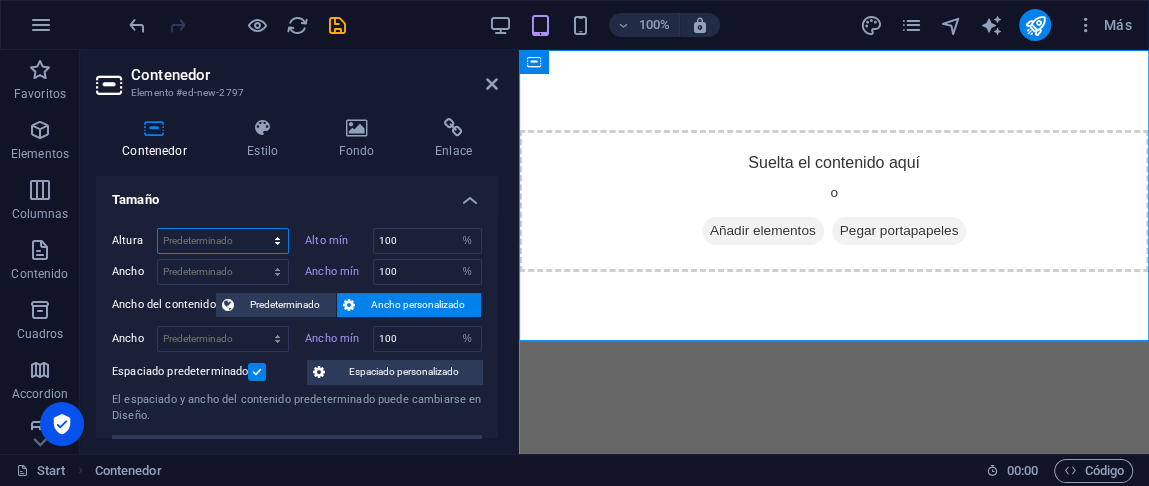 select on "%" 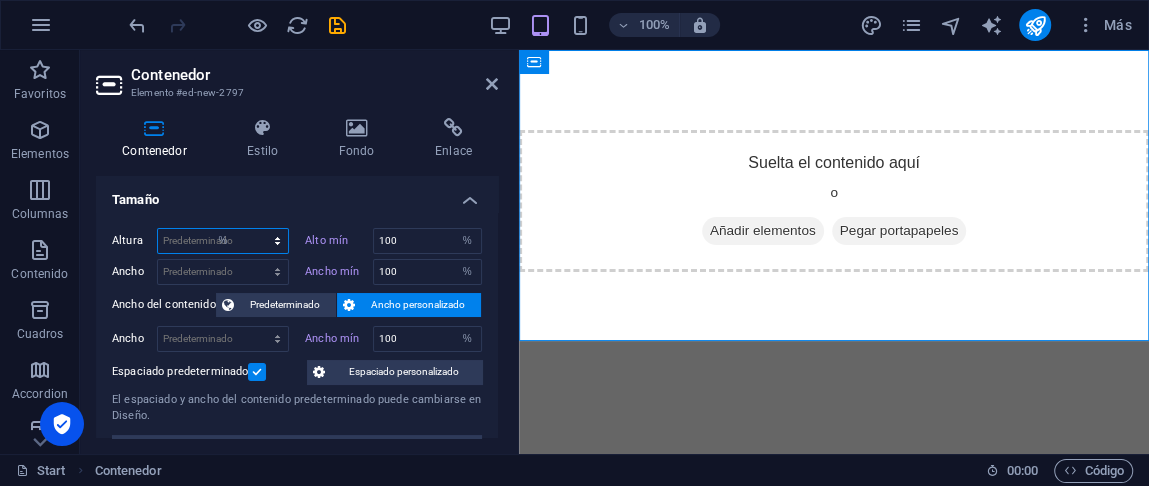 click on "Predeterminado px rem % vh vw" at bounding box center (223, 241) 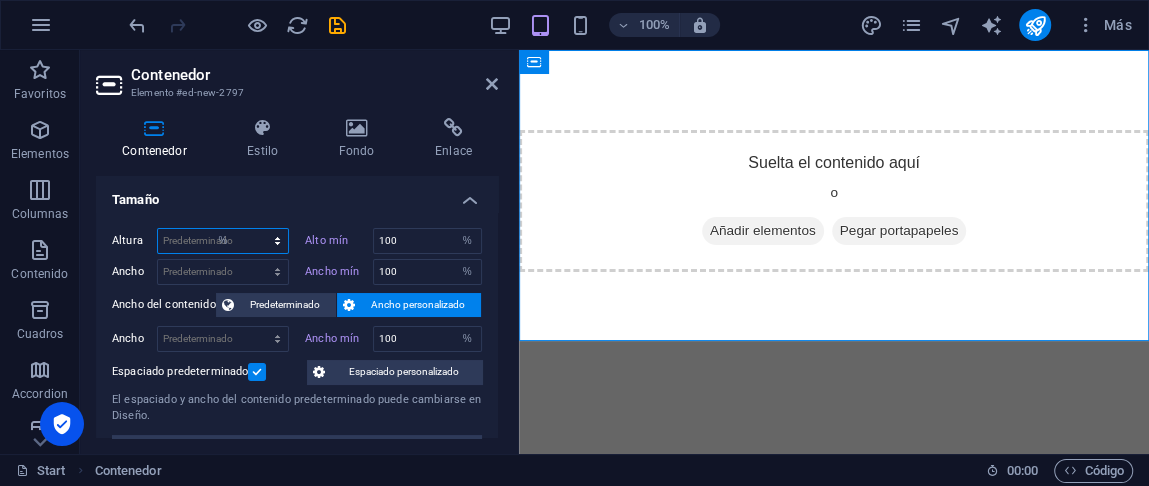type on "100" 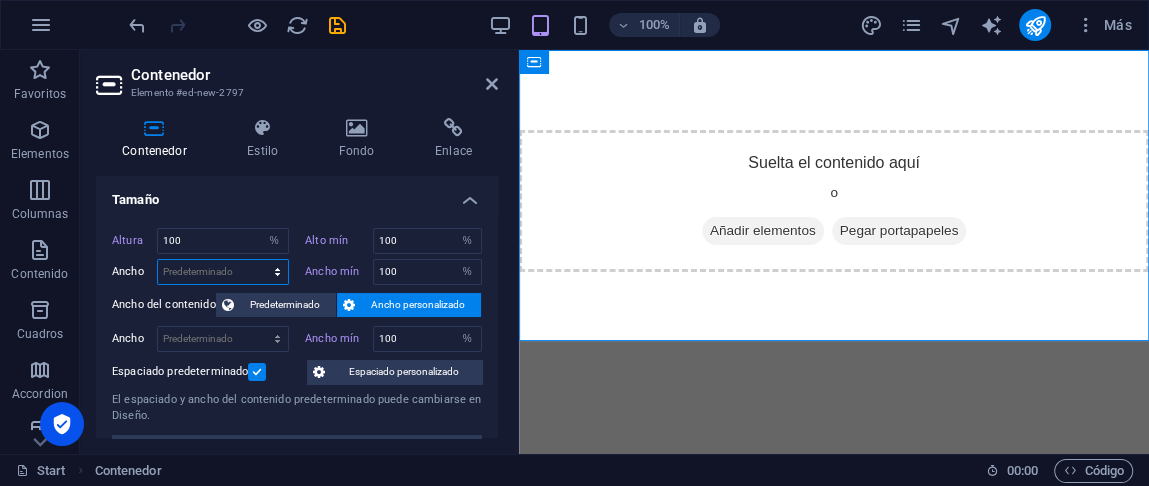 click on "Predeterminado px rem % em vh vw" at bounding box center [223, 272] 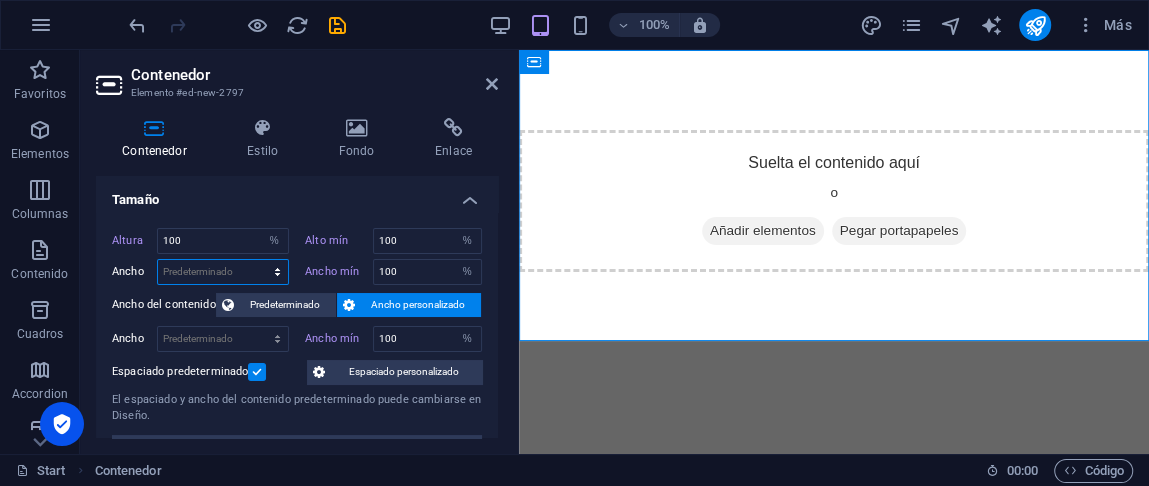 select on "%" 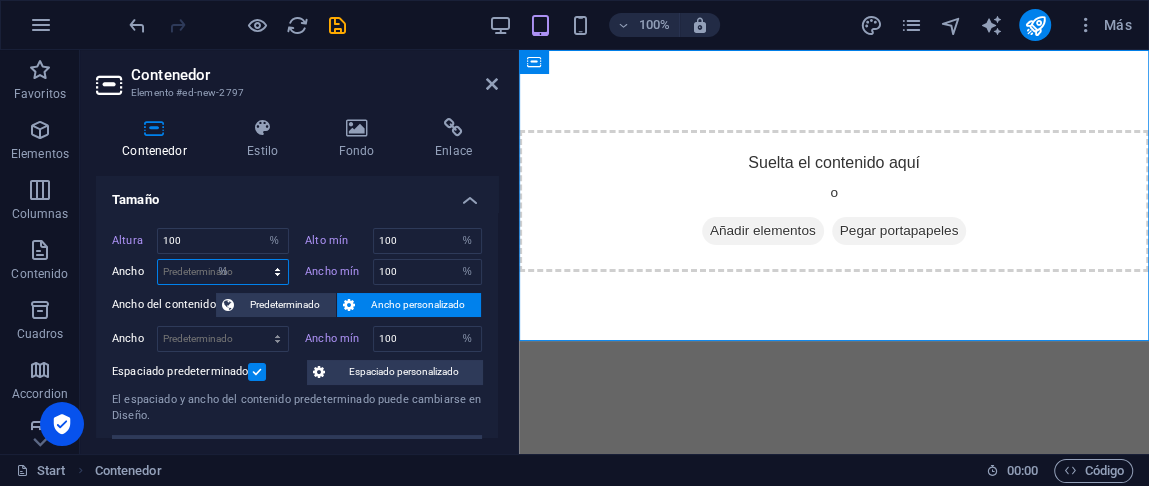 click on "Predeterminado px rem % em vh vw" at bounding box center [223, 272] 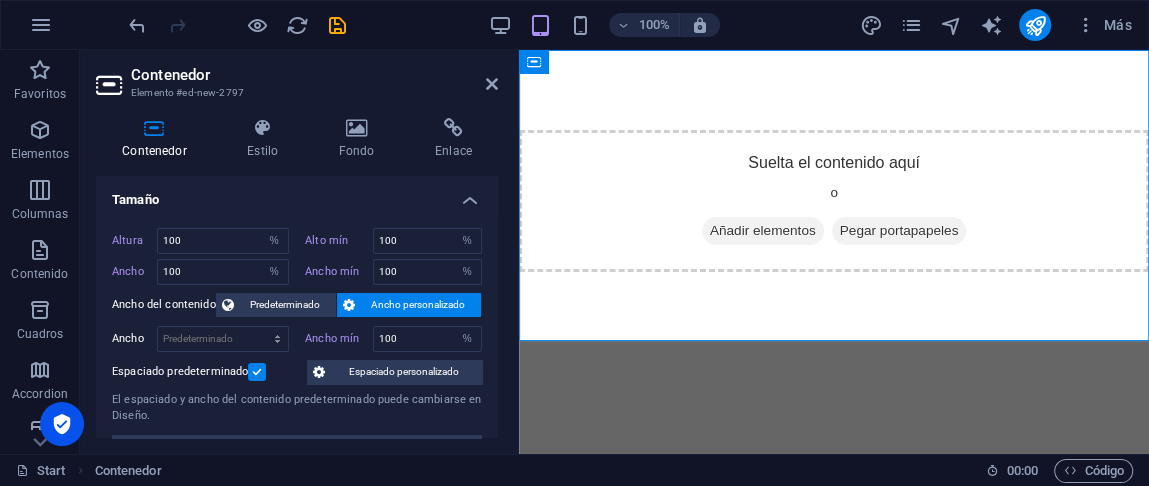 click on "Tamaño" at bounding box center (297, 194) 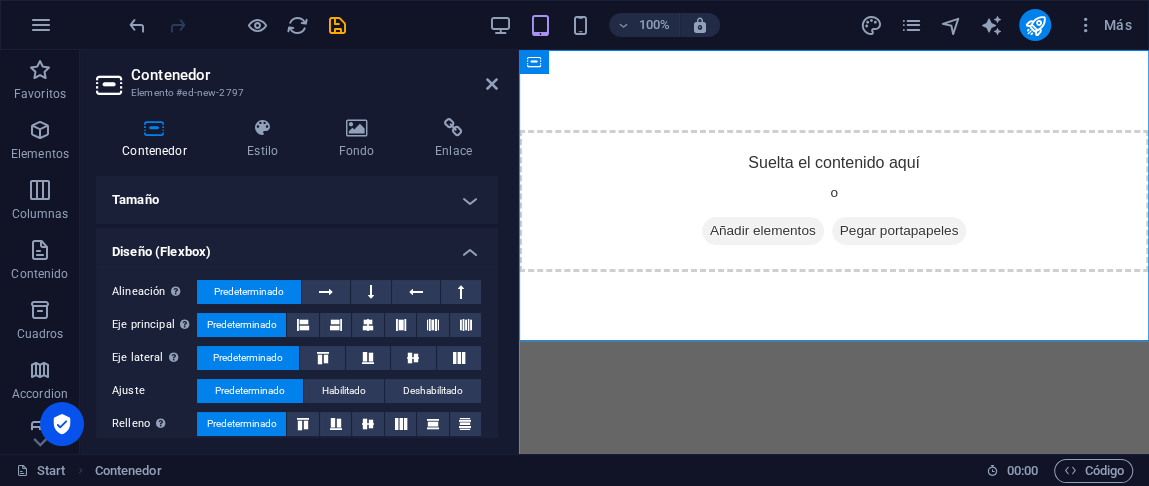 click on "Skip to main content
Suelta el contenido aquí o  Añadir elementos  Pegar portapapeles" at bounding box center [834, 201] 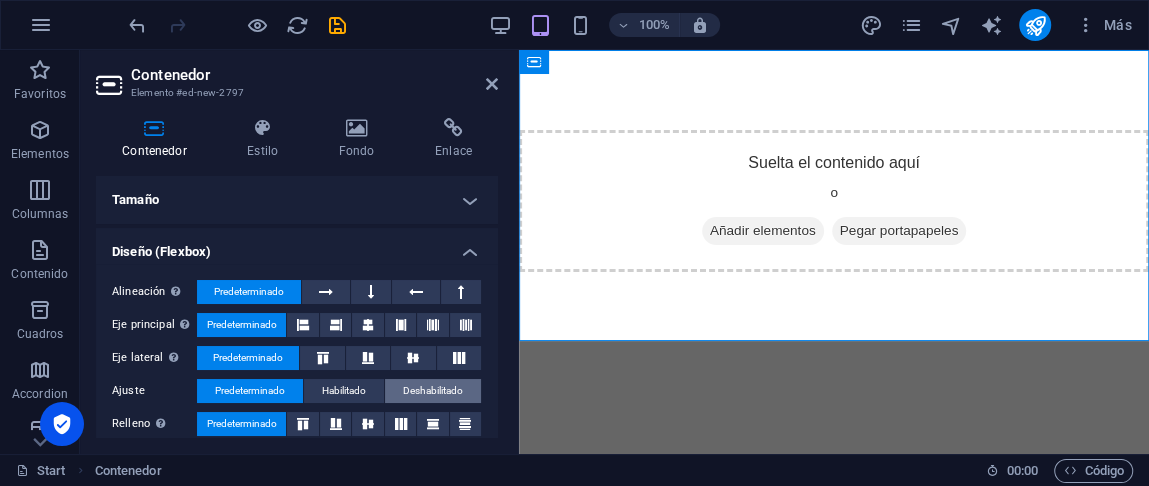 click on "Deshabilitado" at bounding box center (433, 391) 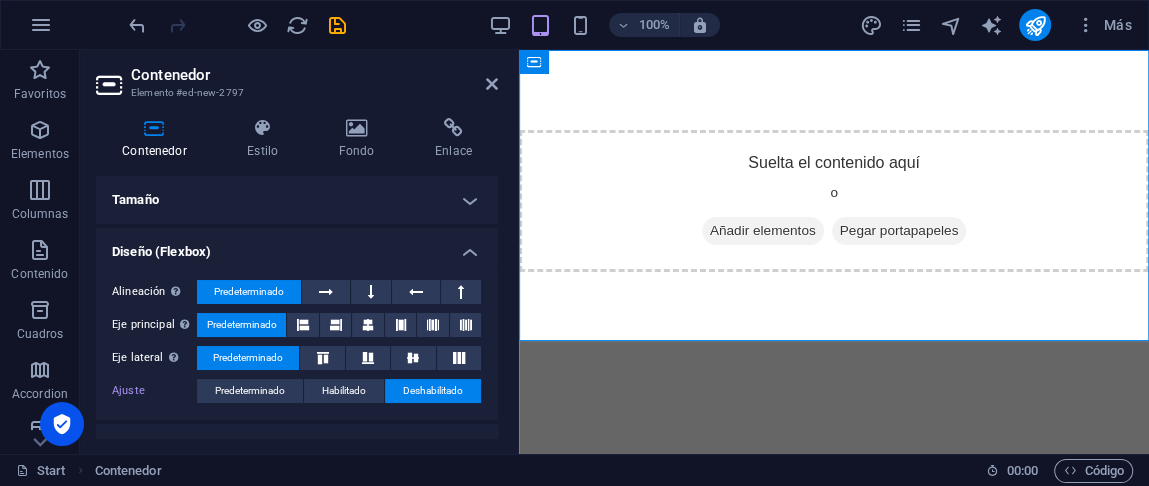 click on "Deshabilitado" at bounding box center (433, 391) 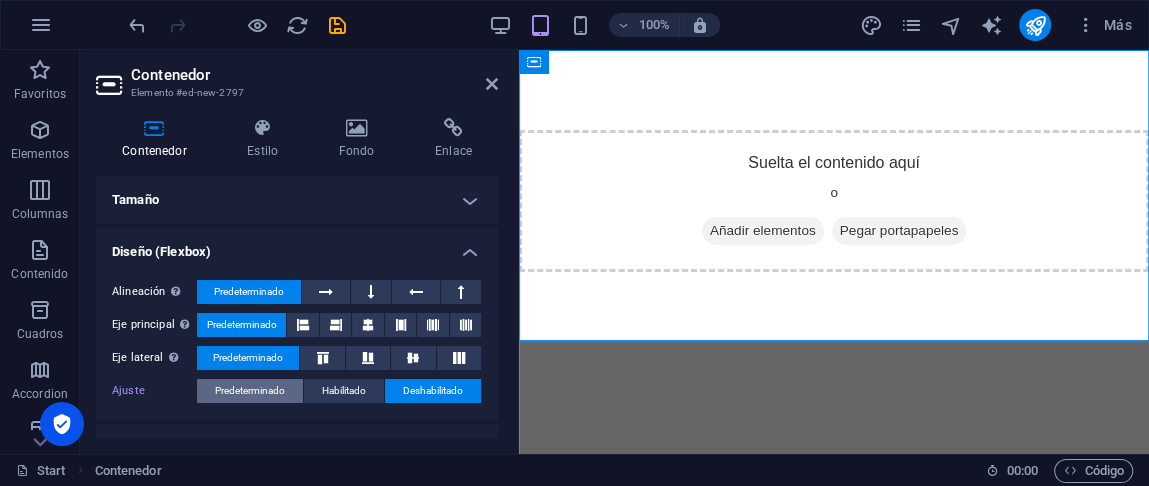 click on "Predeterminado" at bounding box center [250, 391] 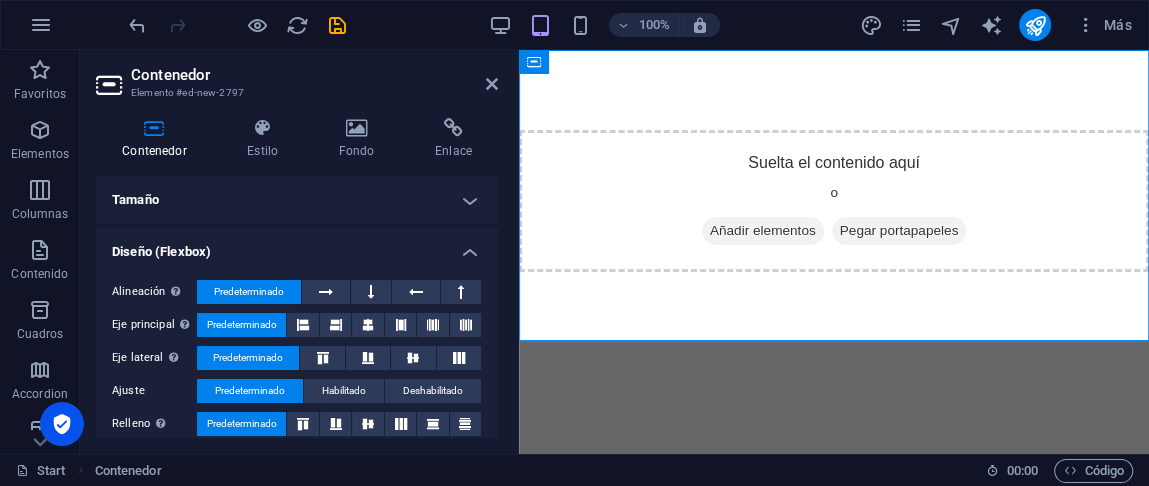 click on "Tamaño" at bounding box center (297, 200) 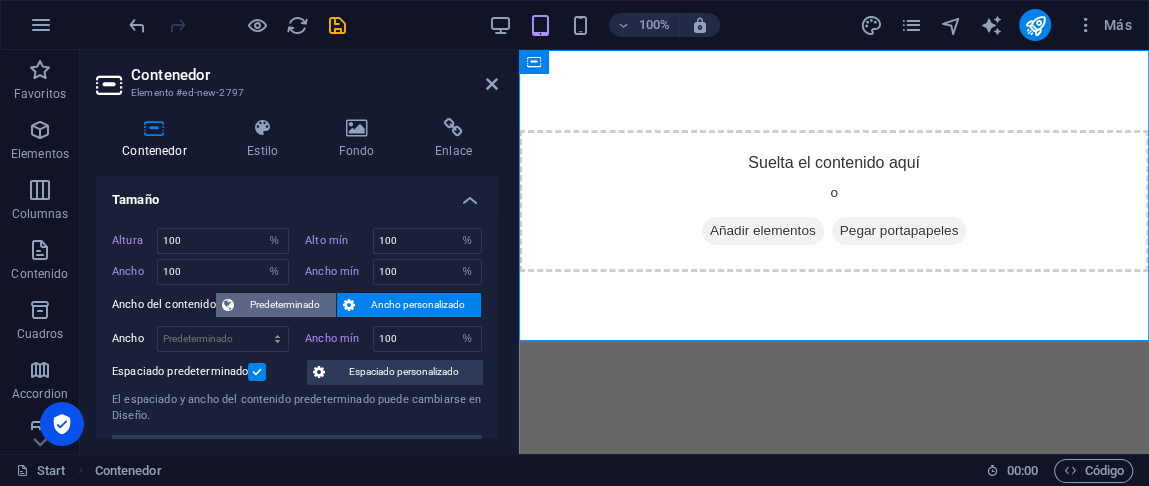 click on "Predeterminado" at bounding box center [285, 305] 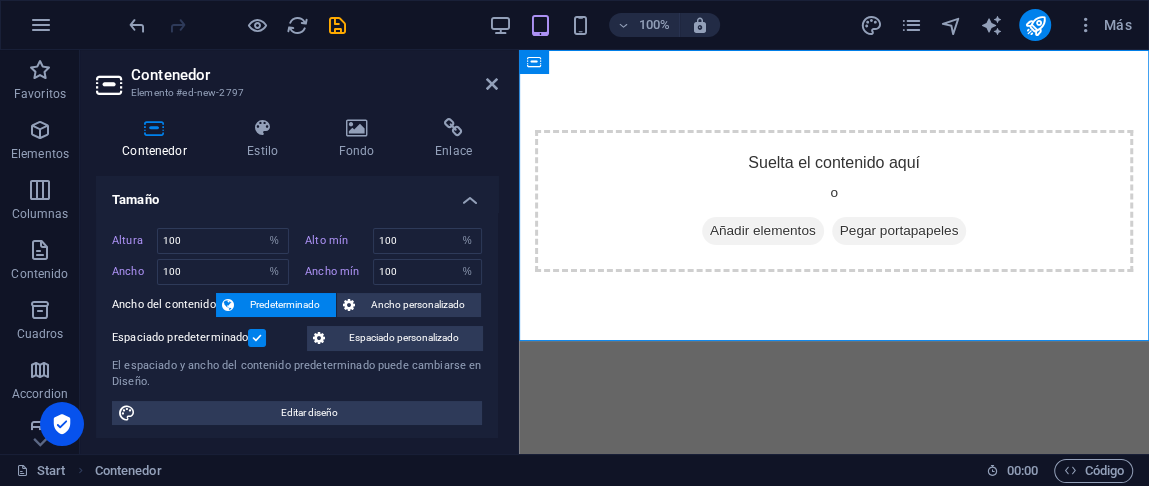 click on "Predeterminado" at bounding box center (285, 305) 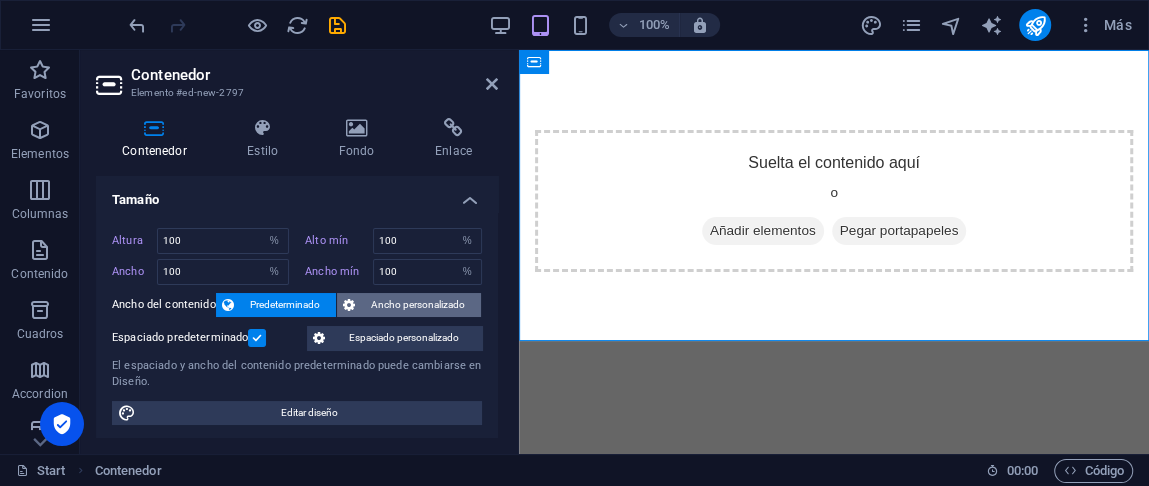 drag, startPoint x: 302, startPoint y: 311, endPoint x: 382, endPoint y: 310, distance: 80.00625 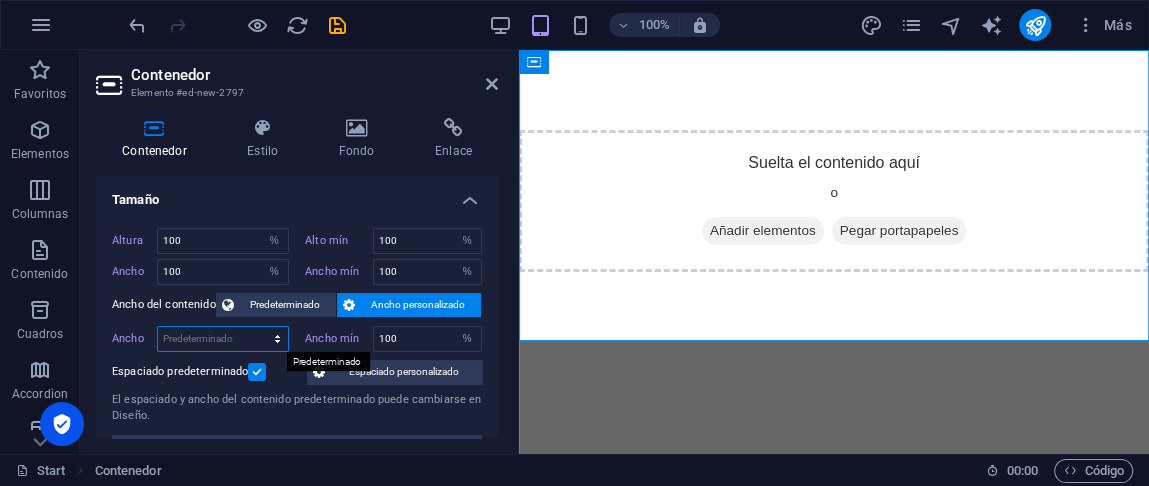 click on "Predeterminado px rem % em vh vw" at bounding box center [223, 339] 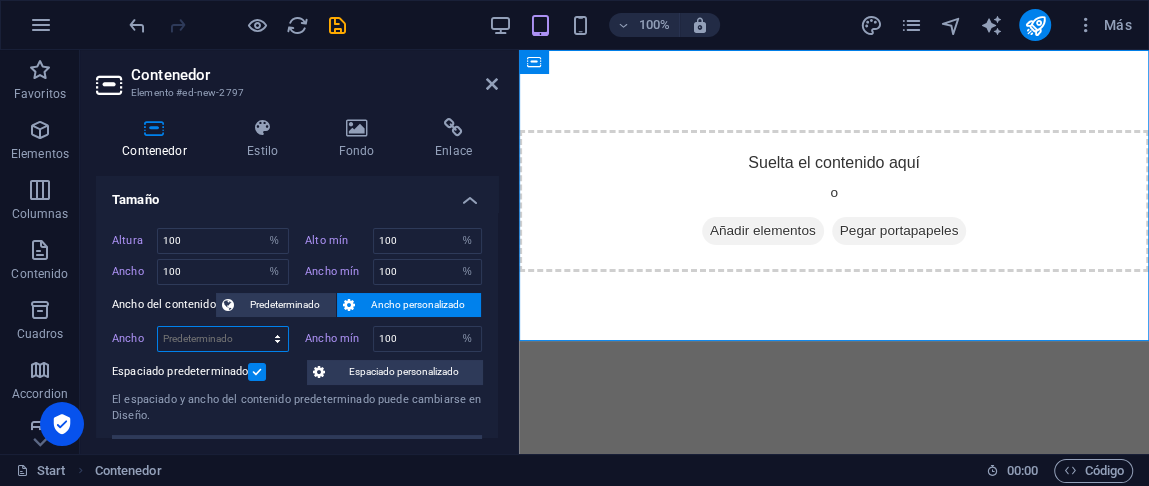 select on "%" 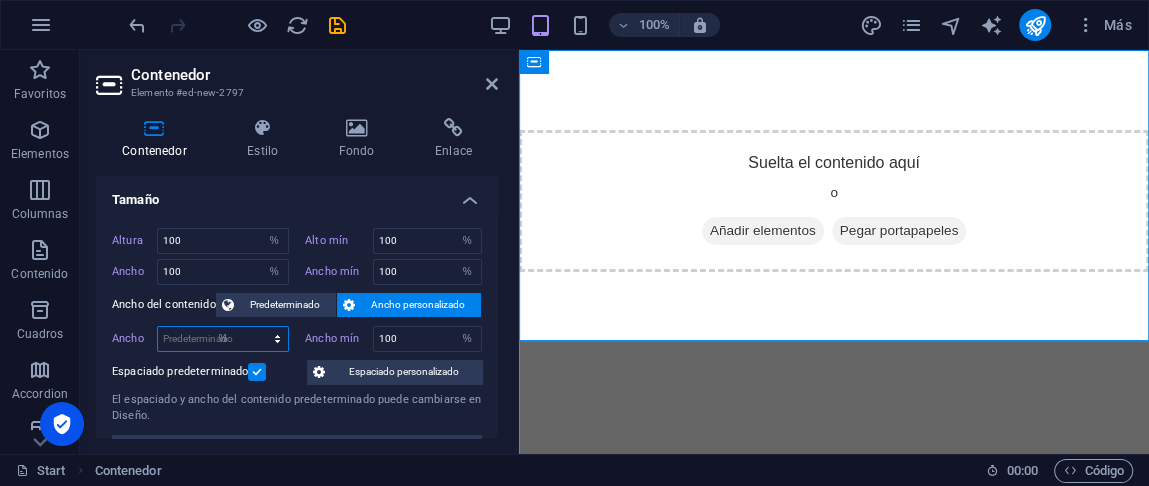 click on "Predeterminado px rem % em vh vw" at bounding box center [223, 339] 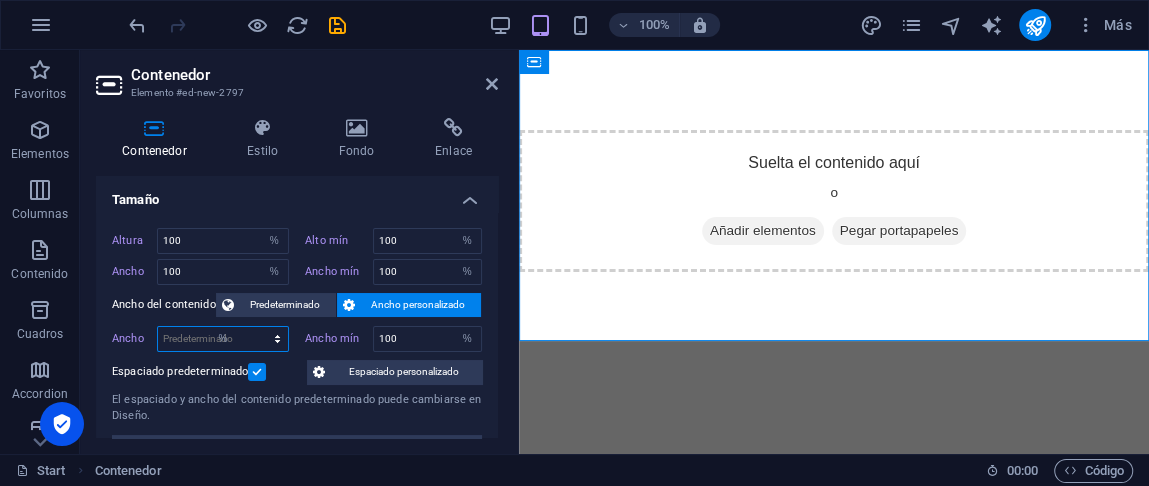 type on "100" 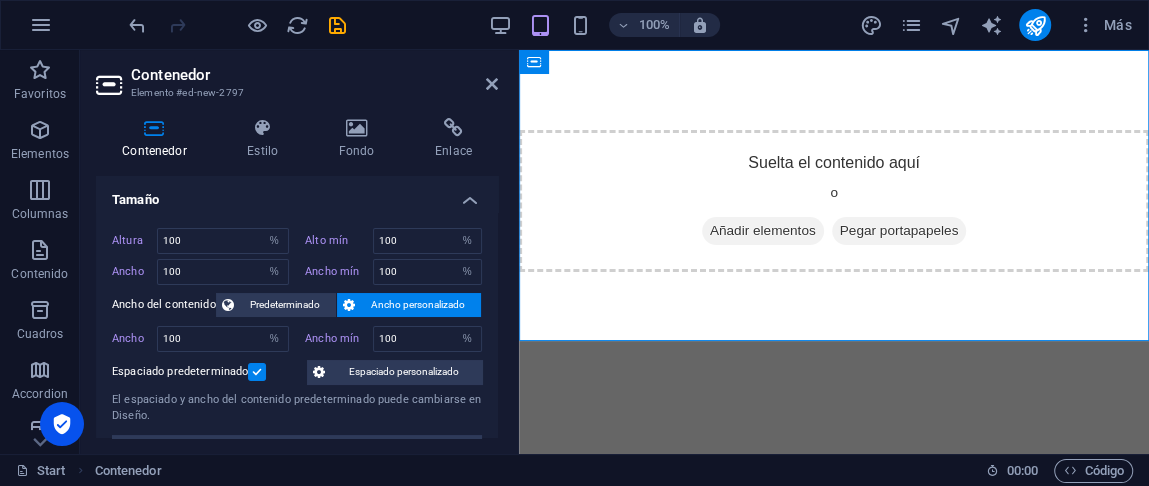 click on "Altura 100 Predeterminado px rem % vh vw Alto mín 100 Ninguno px rem % vh vw Ancho 100 Predeterminado px rem % em vh vw Ancho mín 100 Ninguno px rem % vh vw Ancho del contenido Predeterminado Ancho personalizado Ancho 100 Predeterminado px rem % em vh vw Ancho mín 100 Ninguno px rem % vh vw Espaciado predeterminado Espaciado personalizado El espaciado y ancho del contenido predeterminado puede cambiarse en Diseño. Editar diseño" at bounding box center (297, 343) 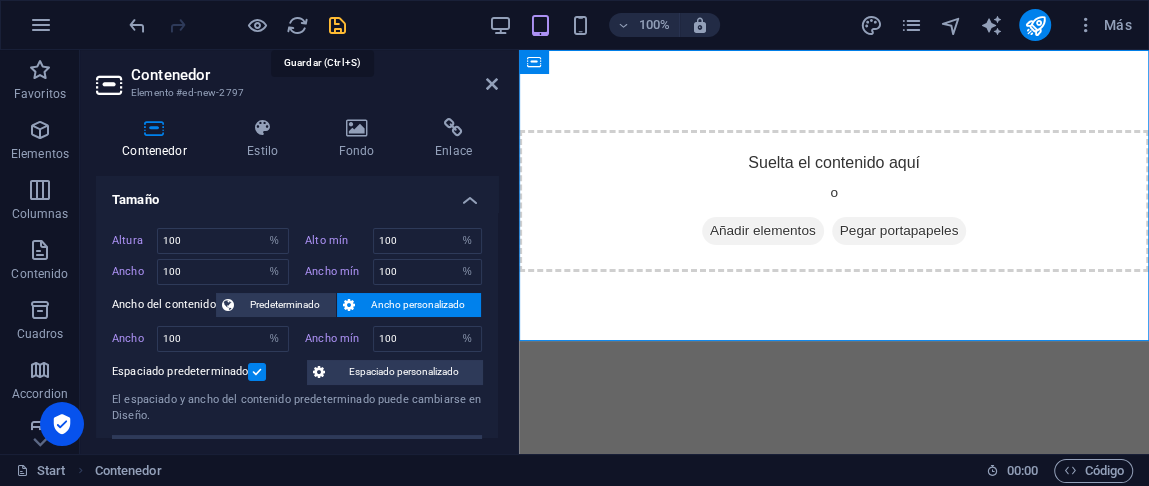 click at bounding box center (337, 25) 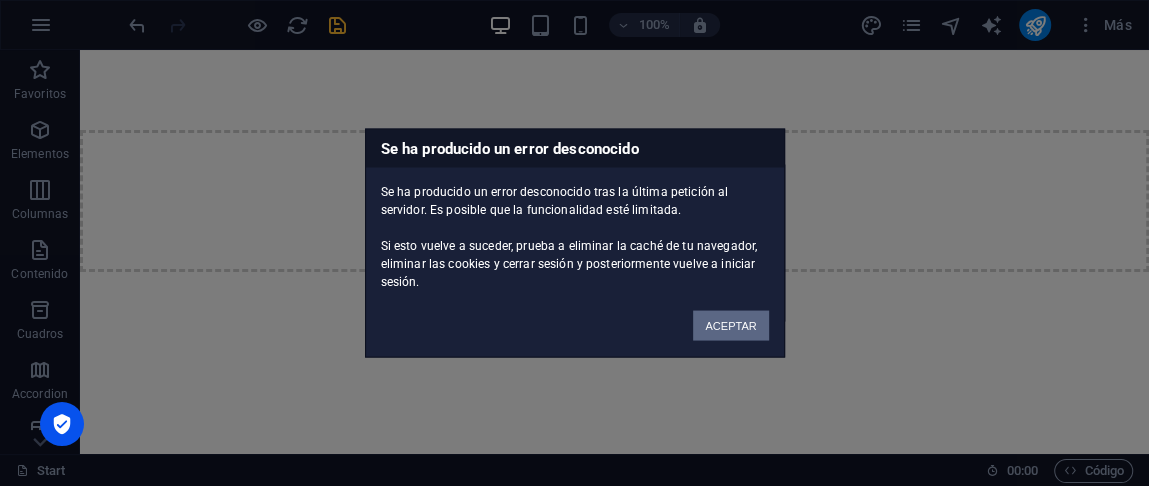 click on "ACEPTAR" at bounding box center (730, 326) 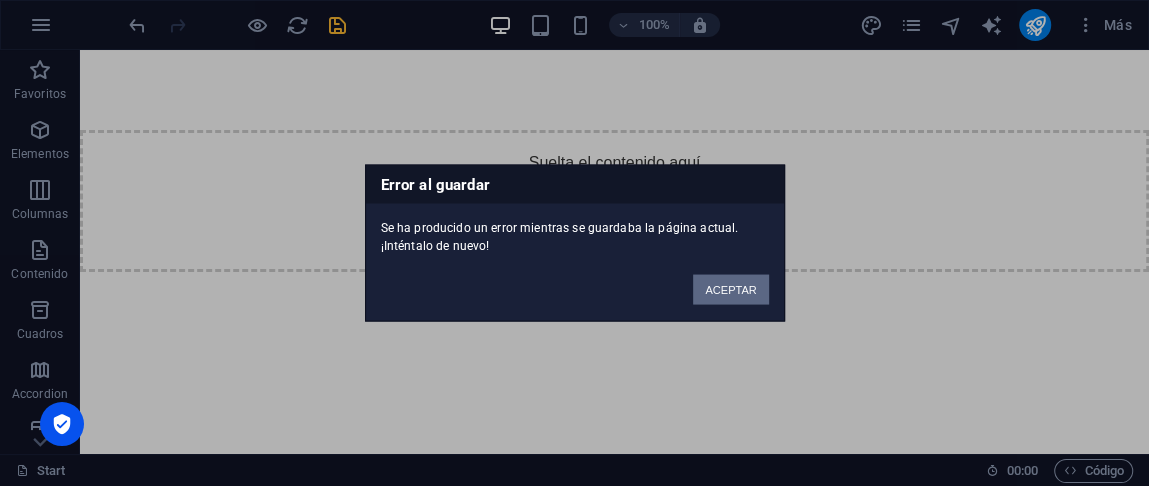 click on "ACEPTAR" at bounding box center [730, 290] 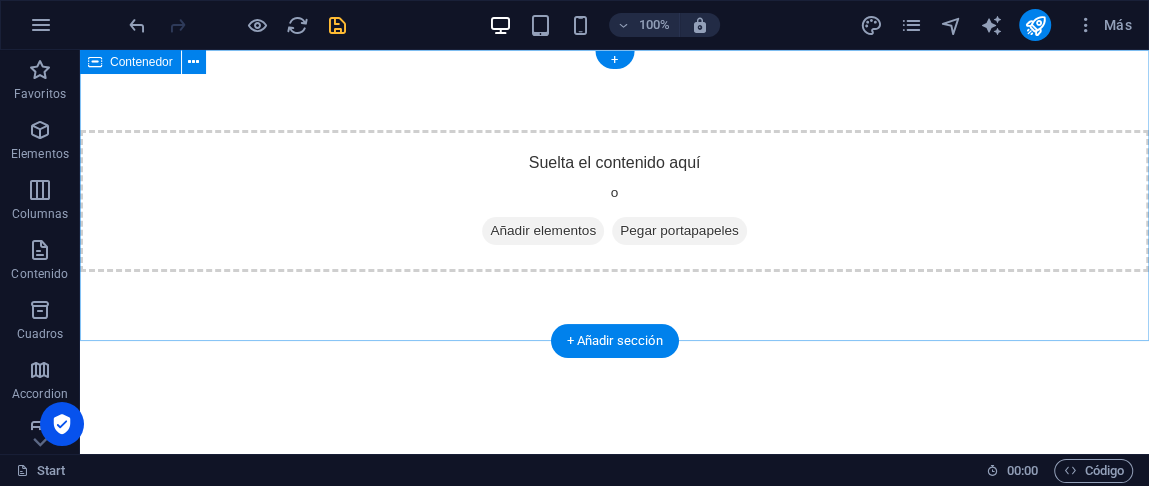 click on "Suelta el contenido aquí o  Añadir elementos  Pegar portapapeles" at bounding box center (614, 201) 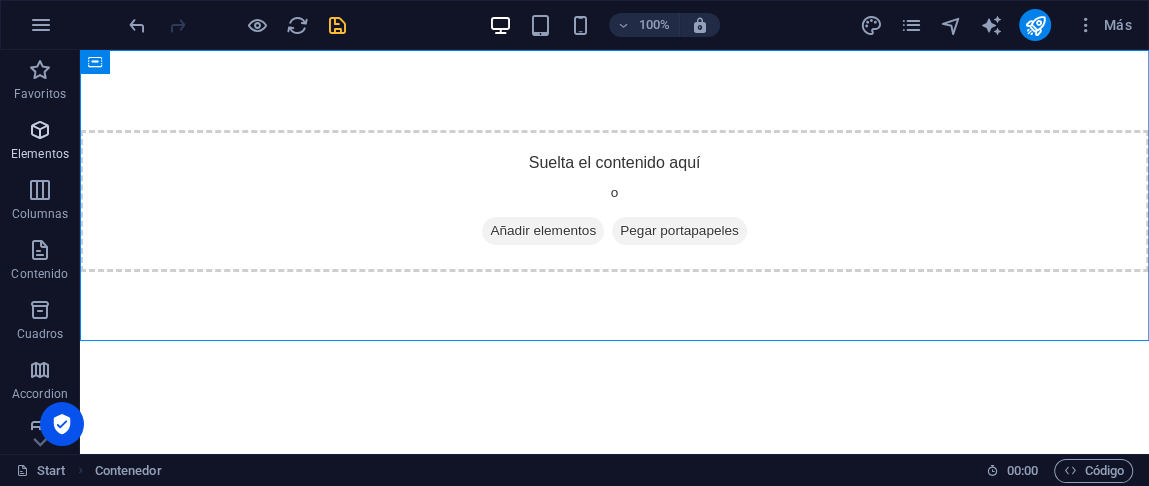 click on "Elementos" at bounding box center (40, 154) 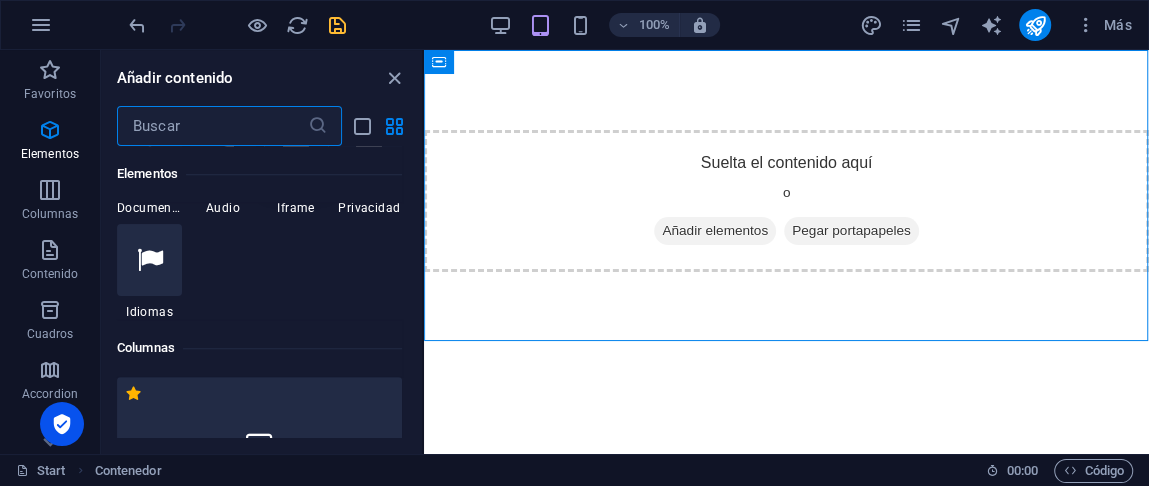 scroll, scrollTop: 977, scrollLeft: 0, axis: vertical 